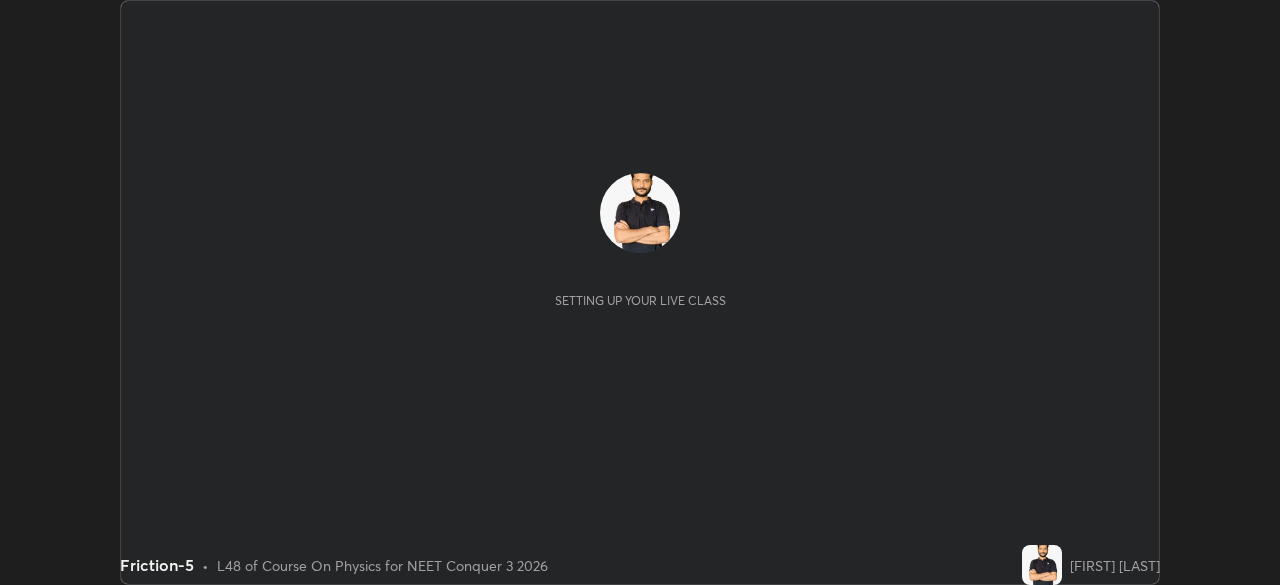 scroll, scrollTop: 0, scrollLeft: 0, axis: both 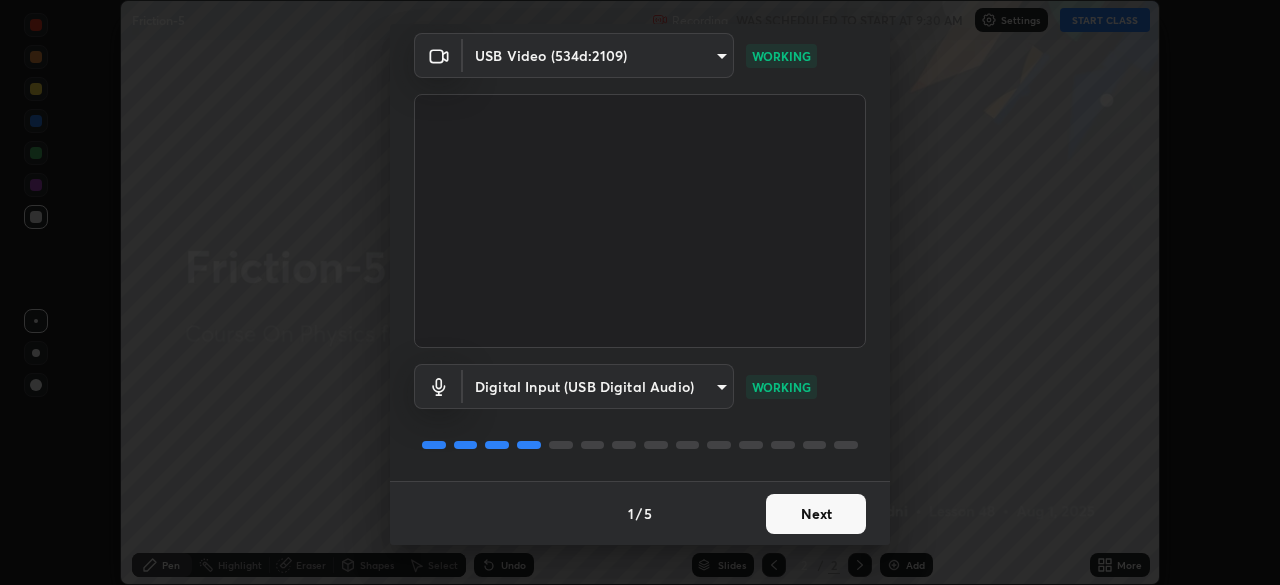click on "Next" at bounding box center (816, 514) 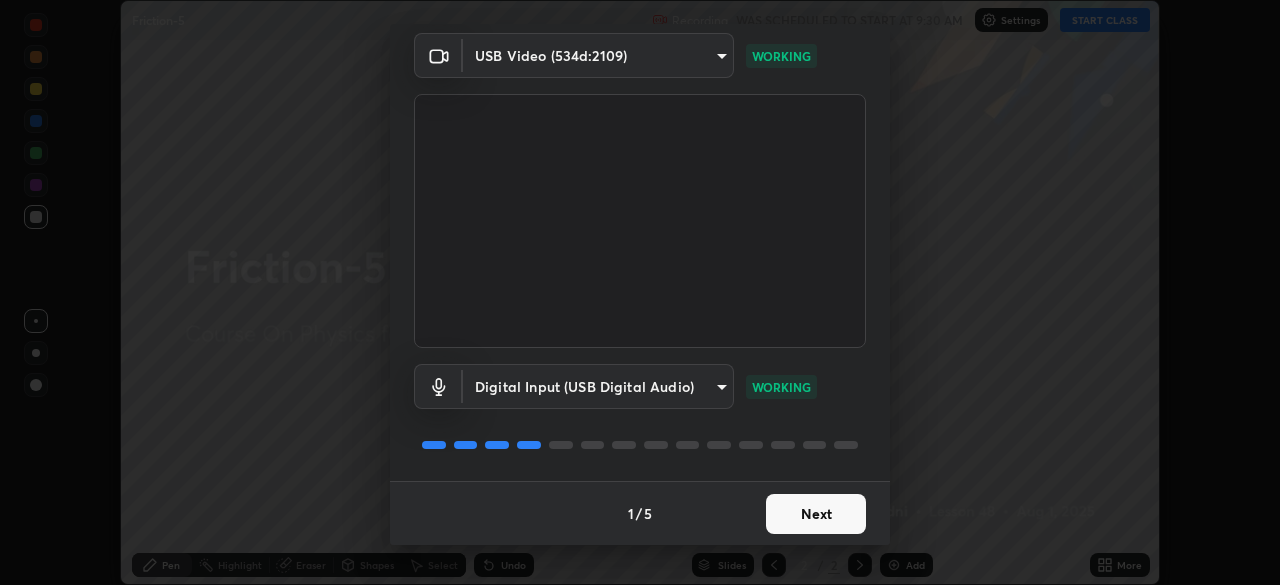 scroll, scrollTop: 0, scrollLeft: 0, axis: both 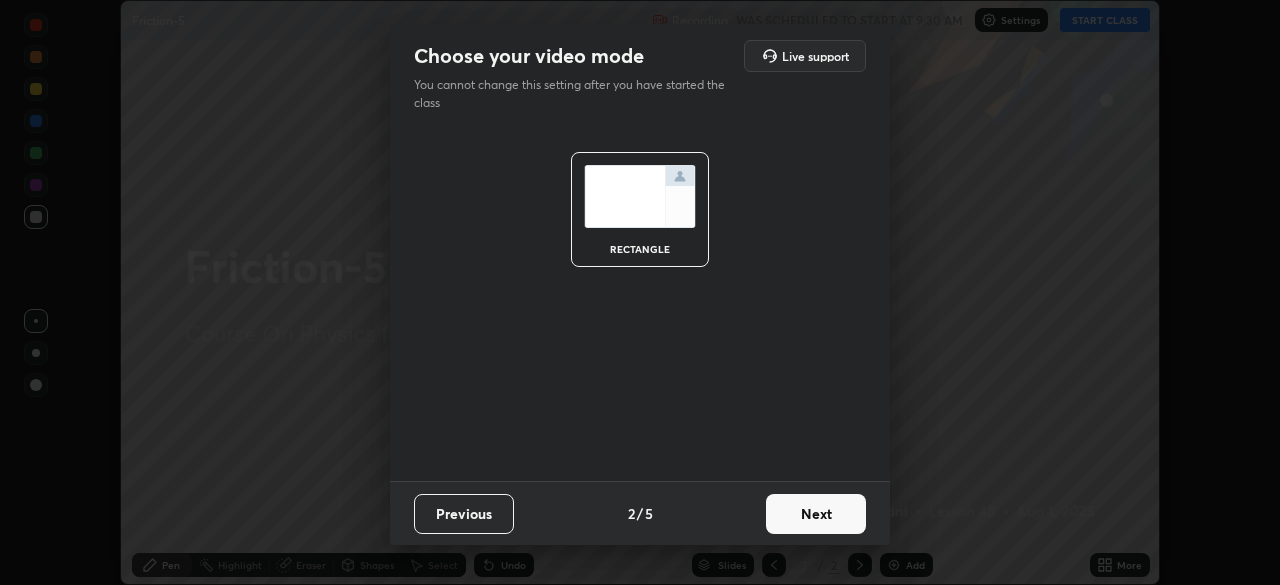 click on "Next" at bounding box center (816, 514) 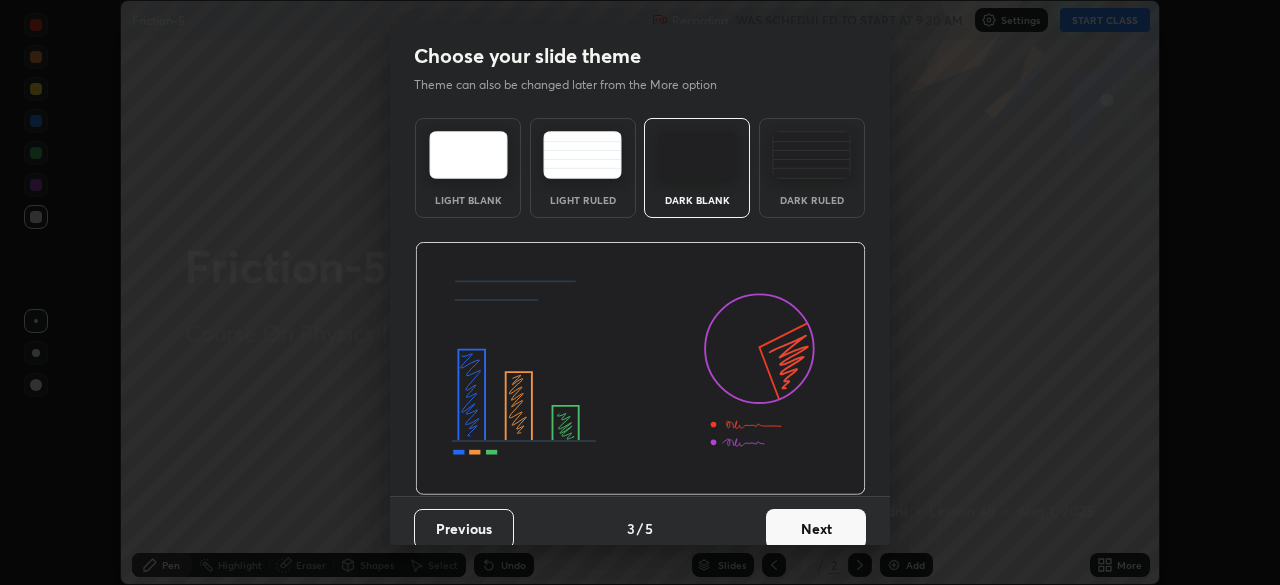 click on "Next" at bounding box center (816, 529) 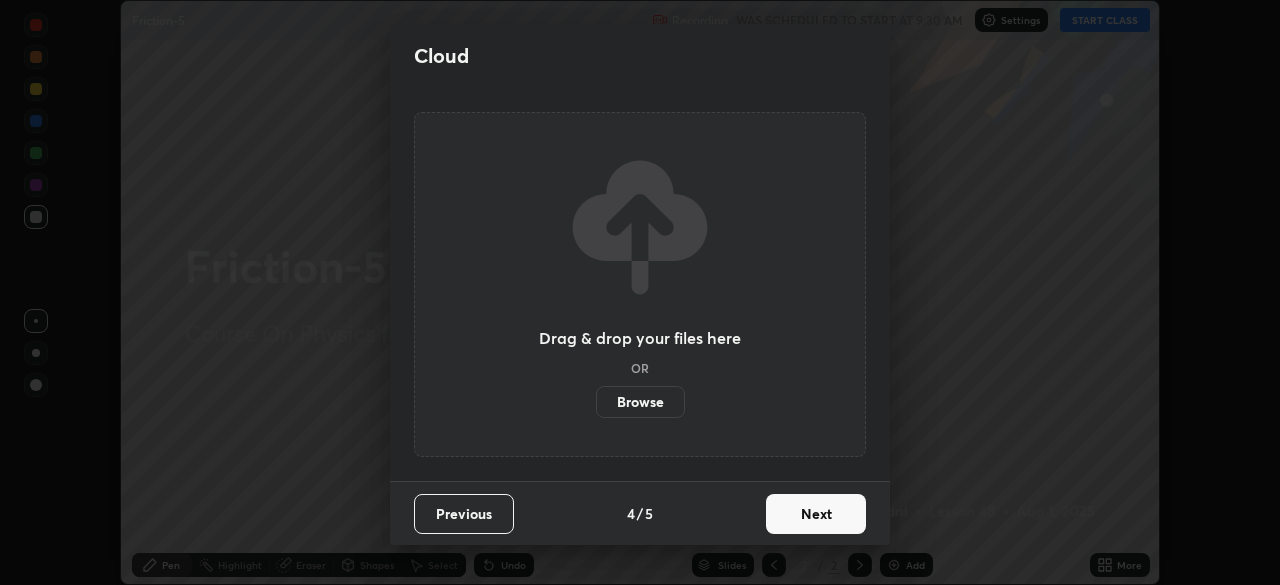 click on "Browse" at bounding box center [640, 402] 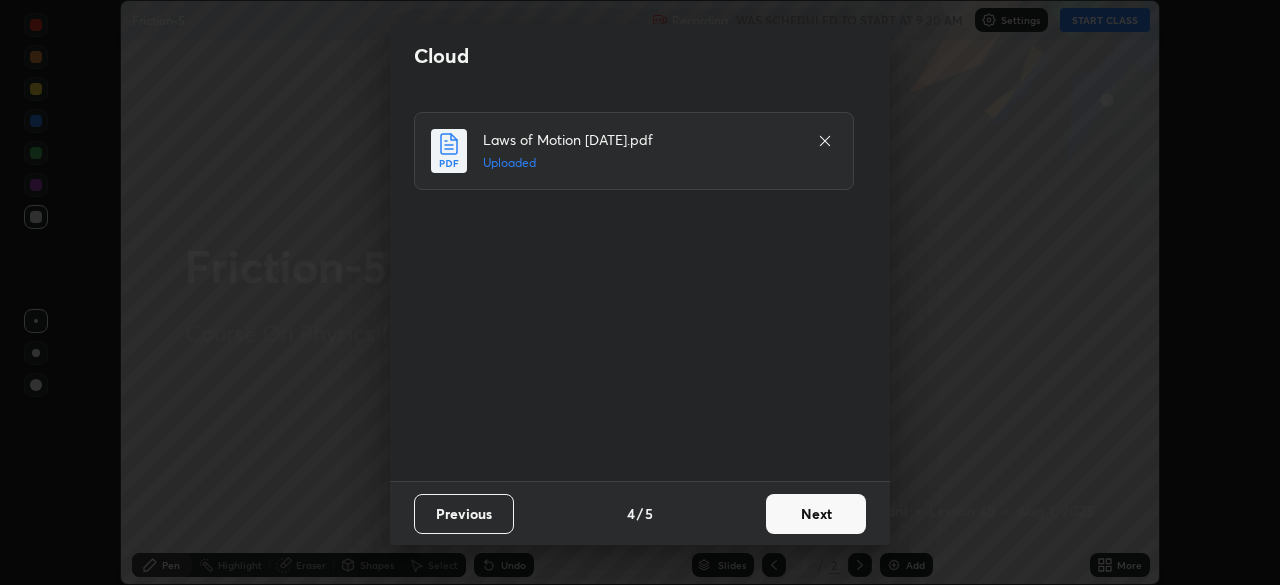 click on "Next" at bounding box center [816, 514] 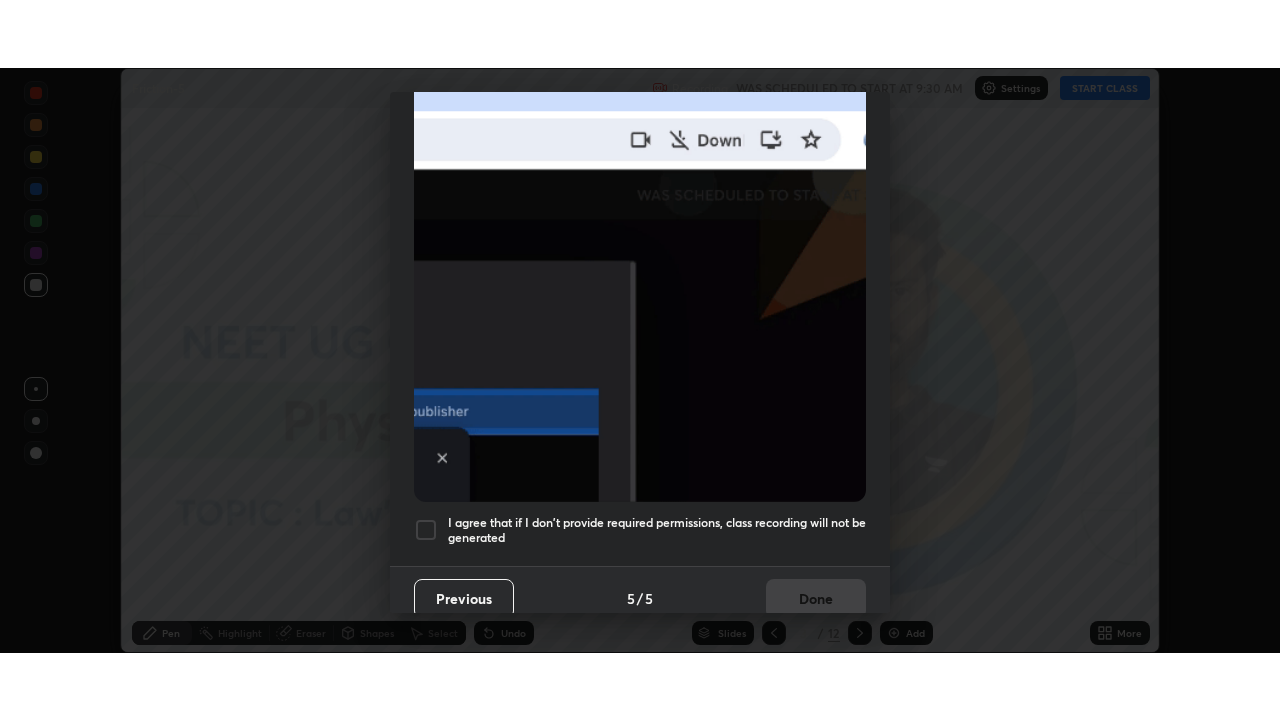 scroll, scrollTop: 479, scrollLeft: 0, axis: vertical 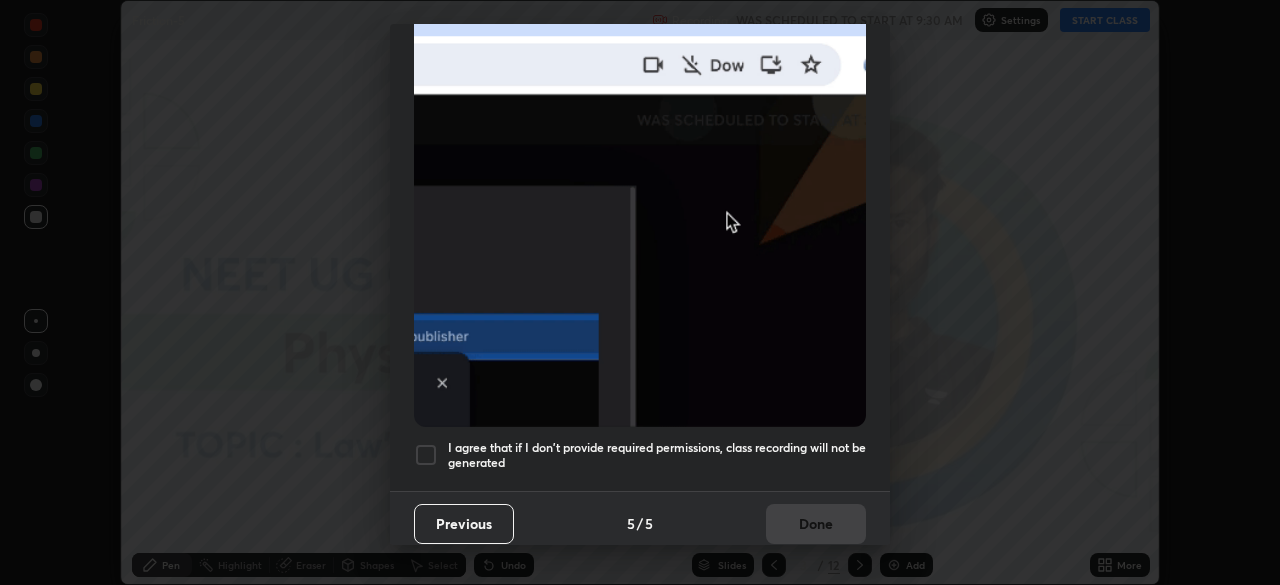 click on "I agree that if I don't provide required permissions, class recording will not be generated" at bounding box center [657, 455] 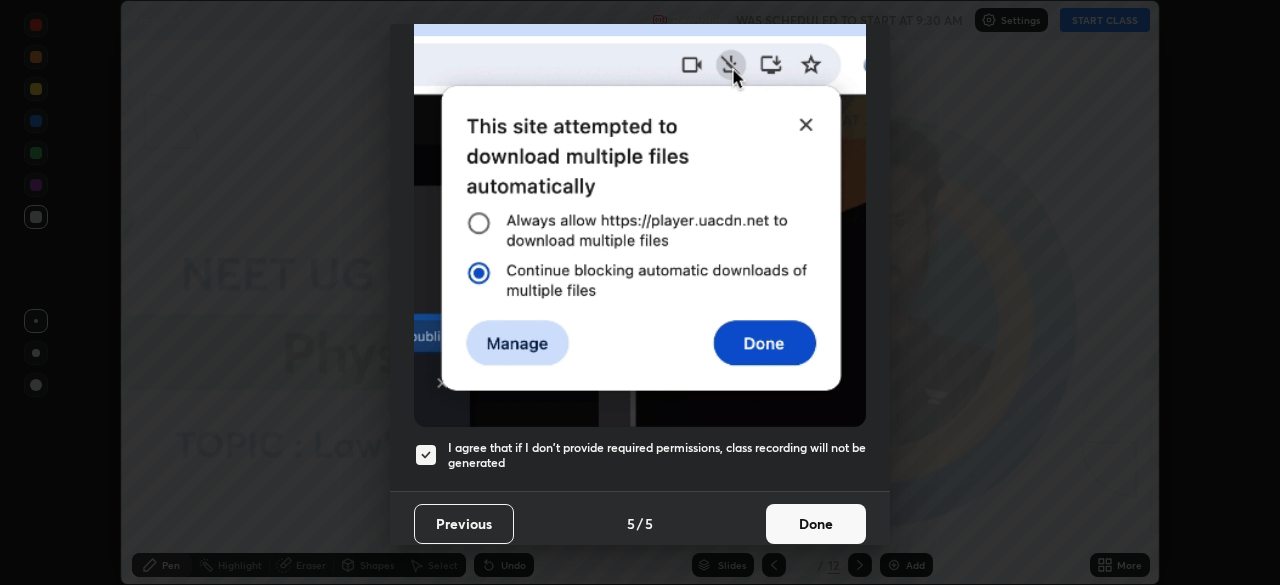 click on "Done" at bounding box center (816, 524) 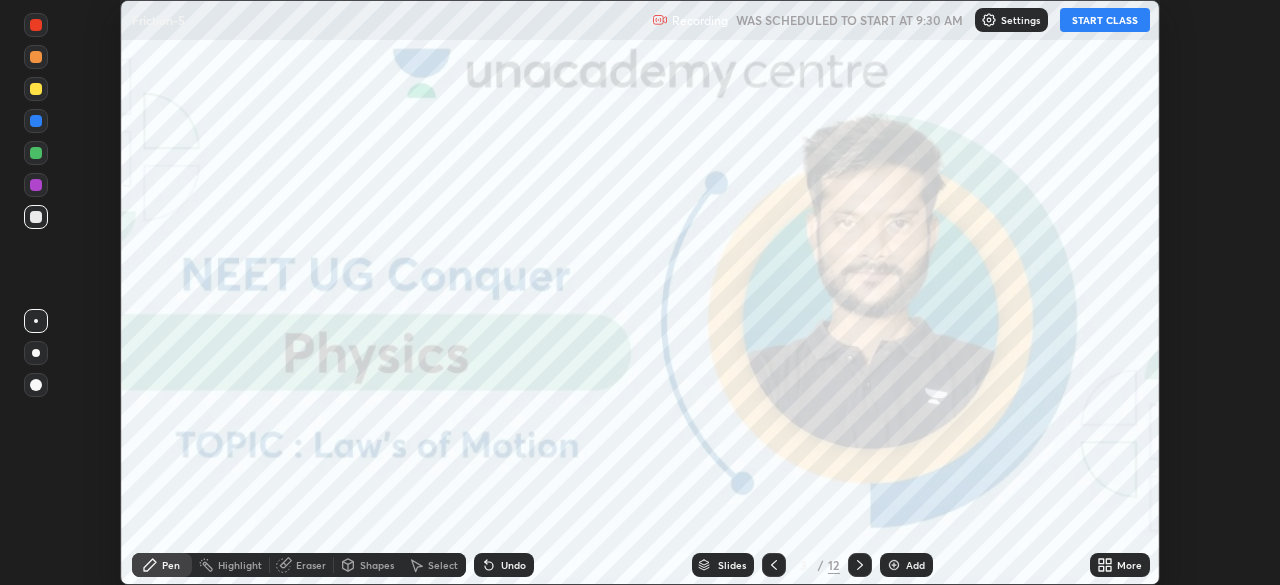 click 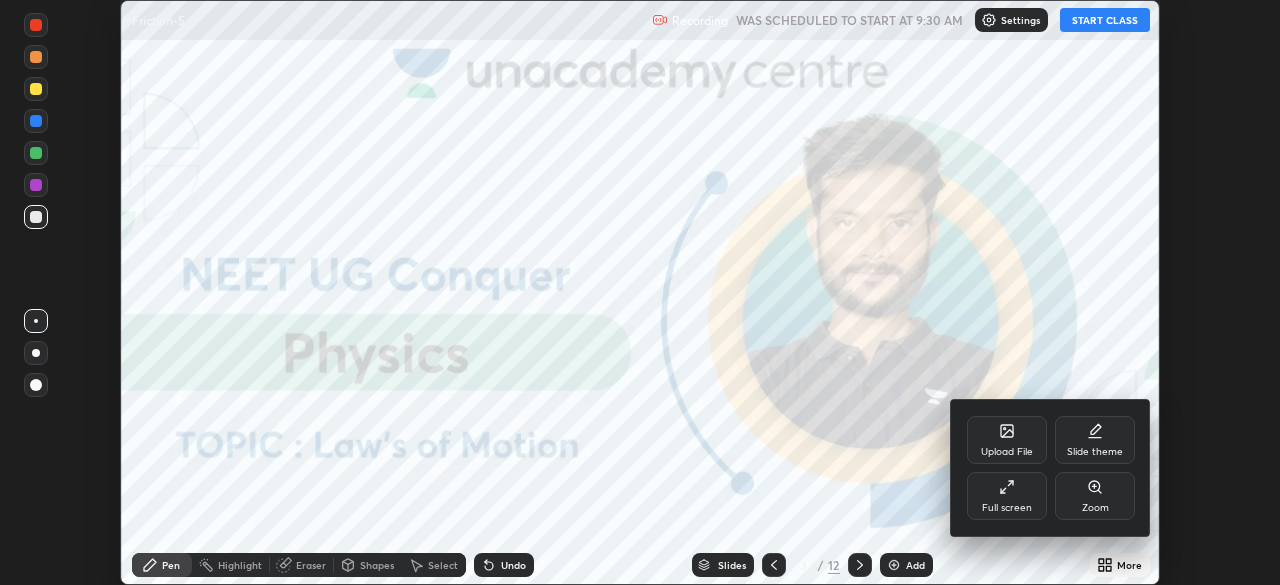 click 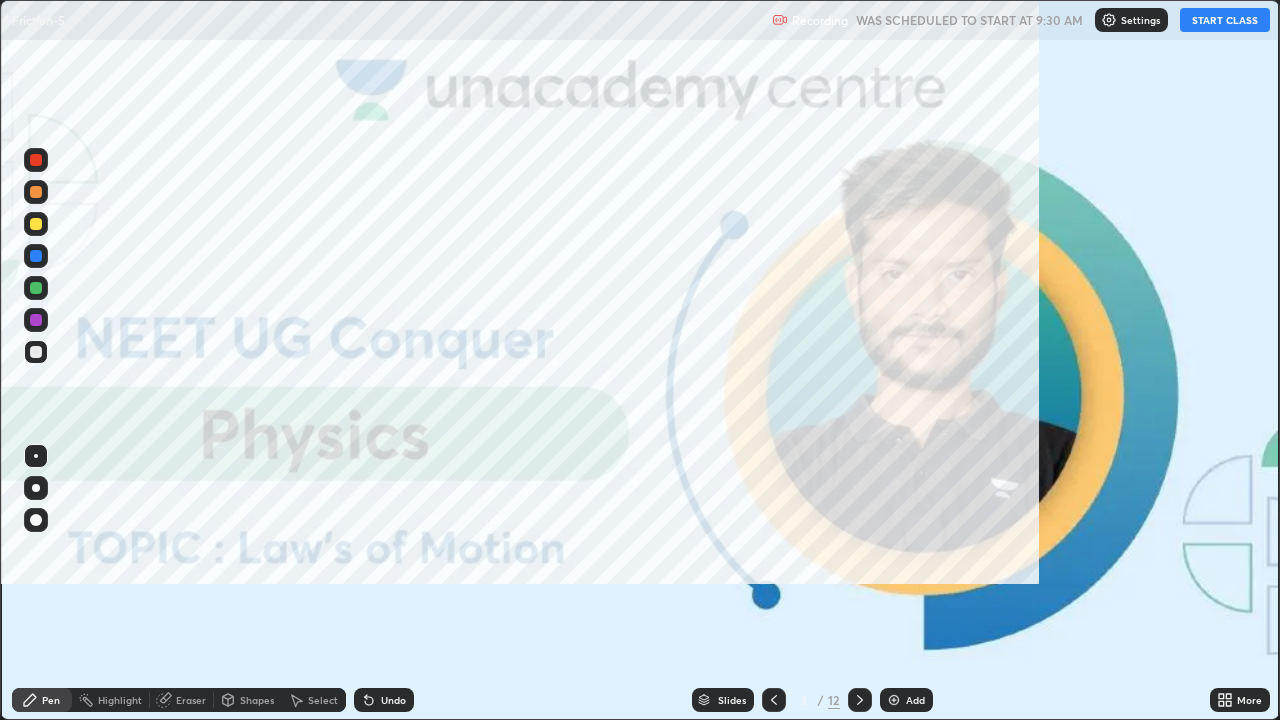 scroll, scrollTop: 99280, scrollLeft: 98720, axis: both 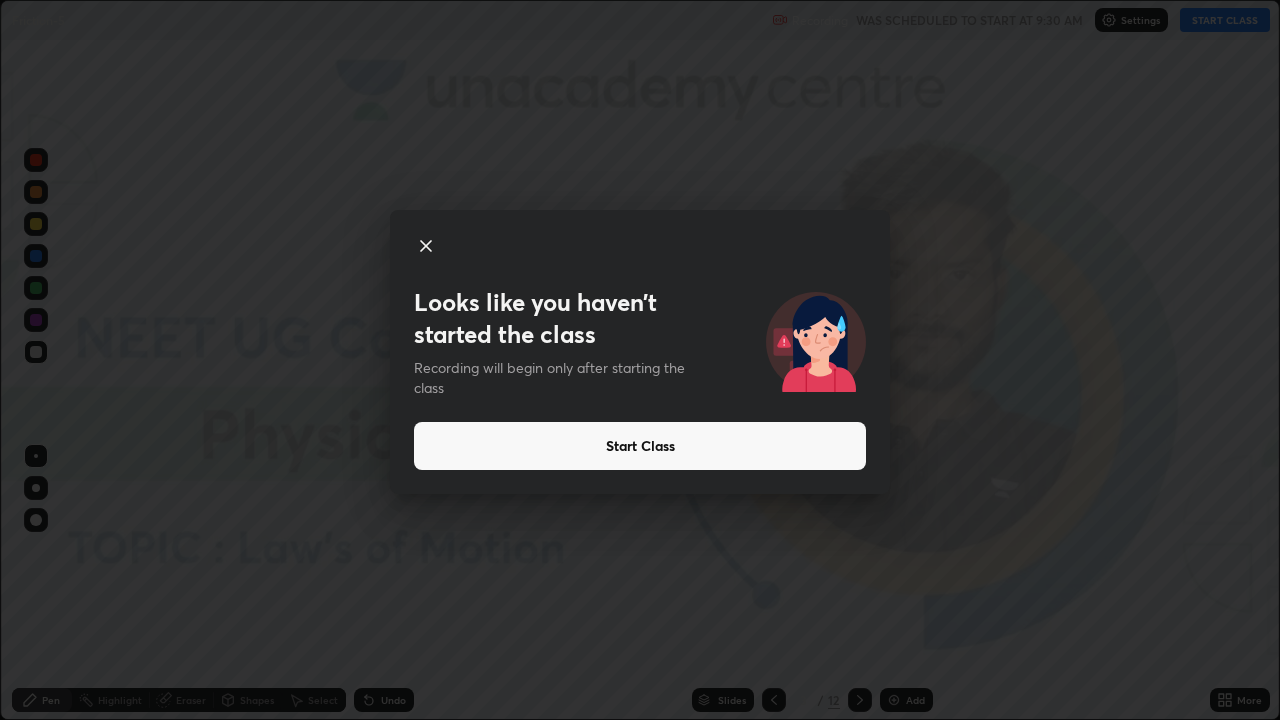 click on "Start Class" at bounding box center [640, 446] 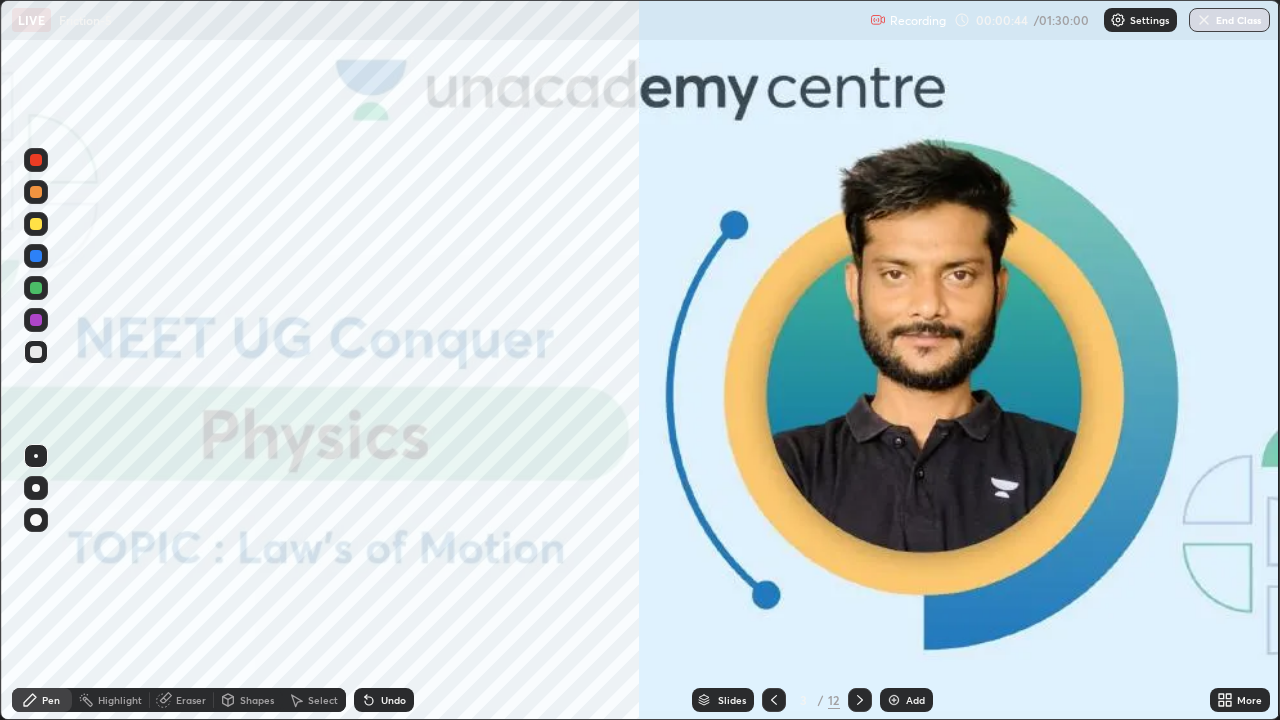 scroll, scrollTop: 720, scrollLeft: 1280, axis: both 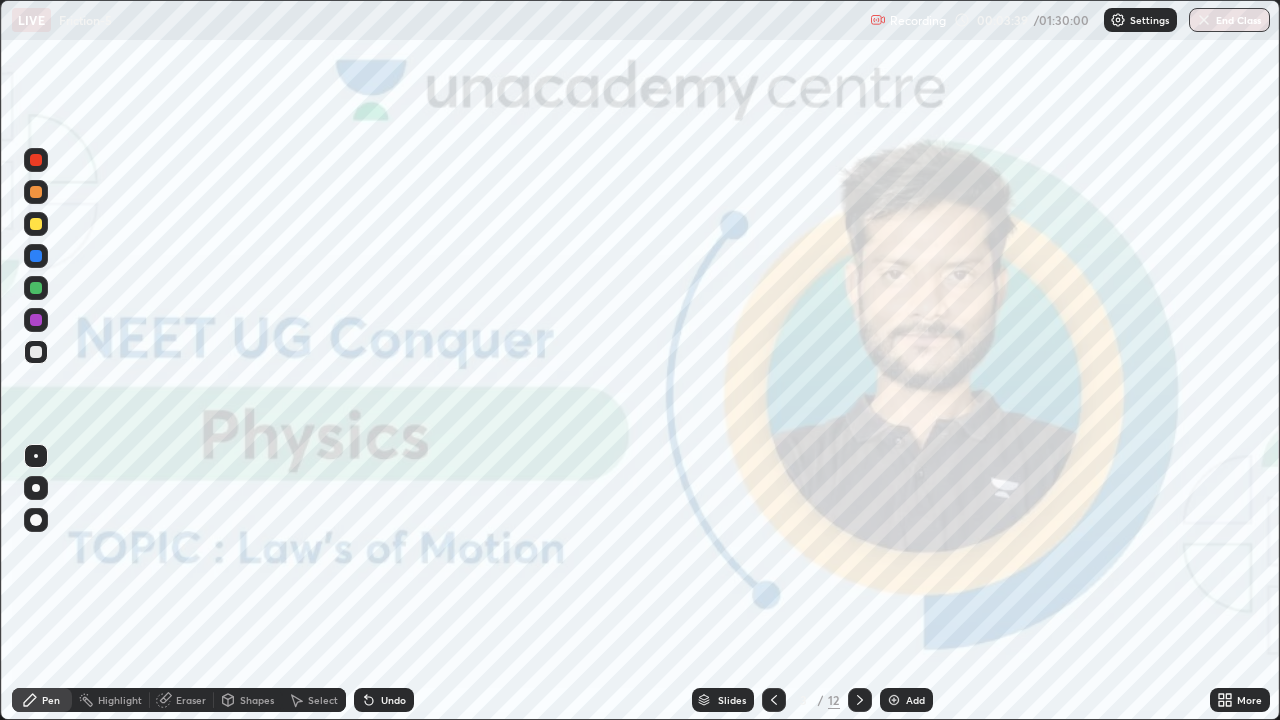 click on "Slides" at bounding box center [732, 700] 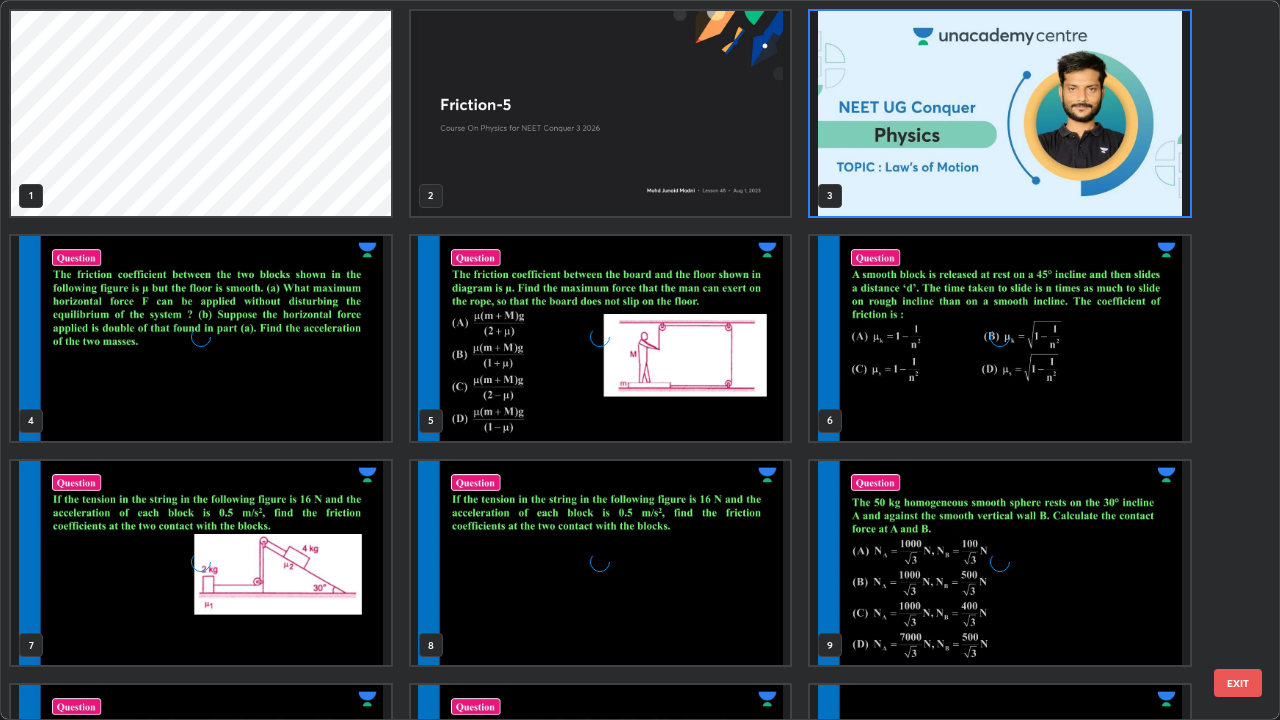 scroll, scrollTop: 7, scrollLeft: 11, axis: both 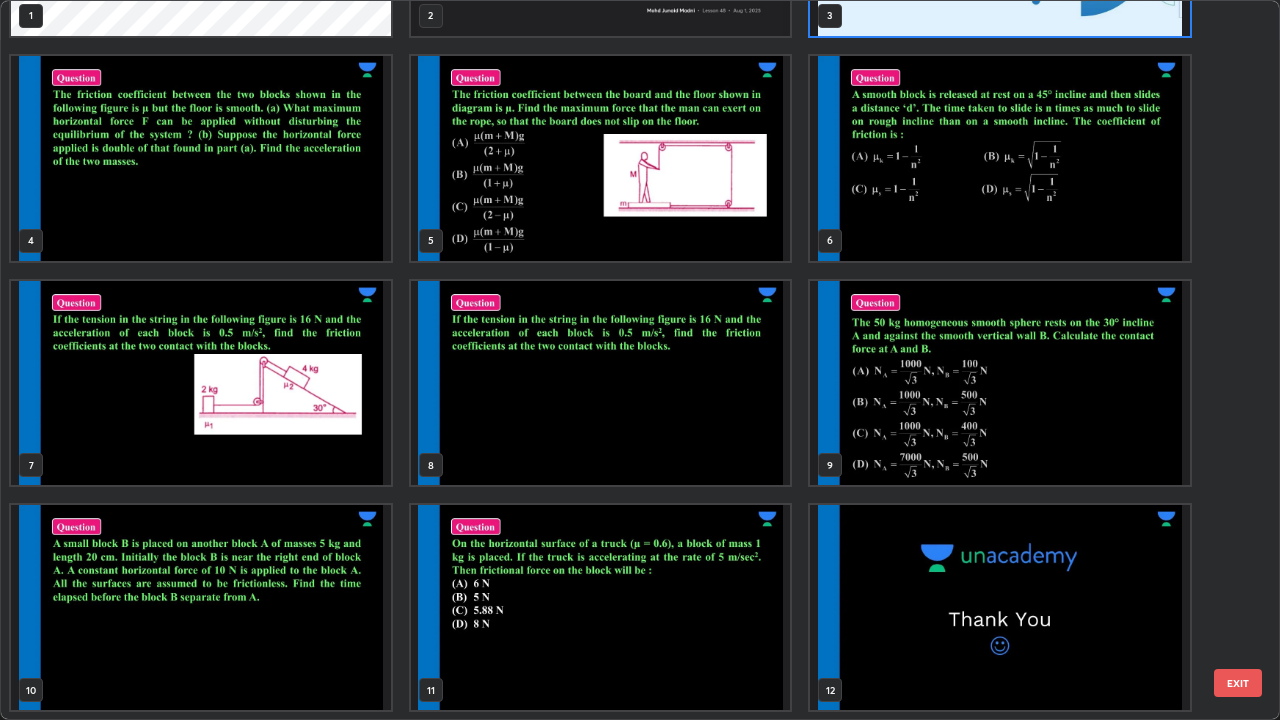 click at bounding box center (601, 607) 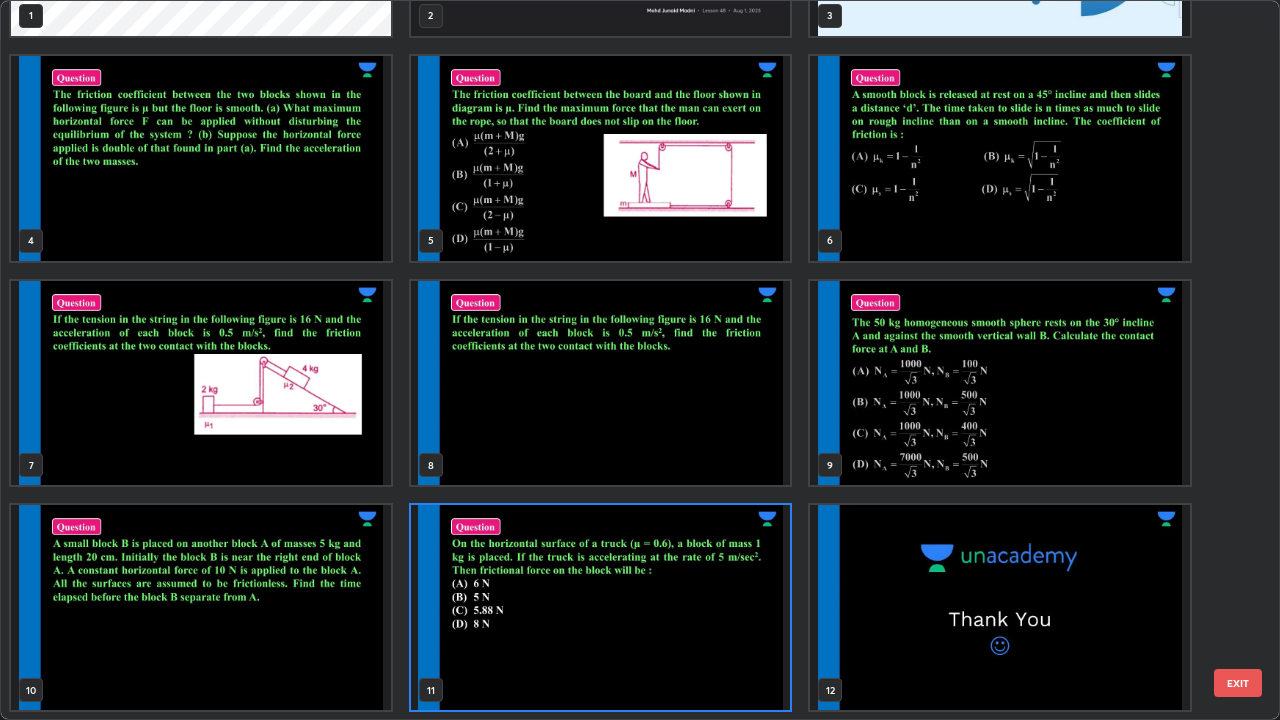 click at bounding box center (601, 607) 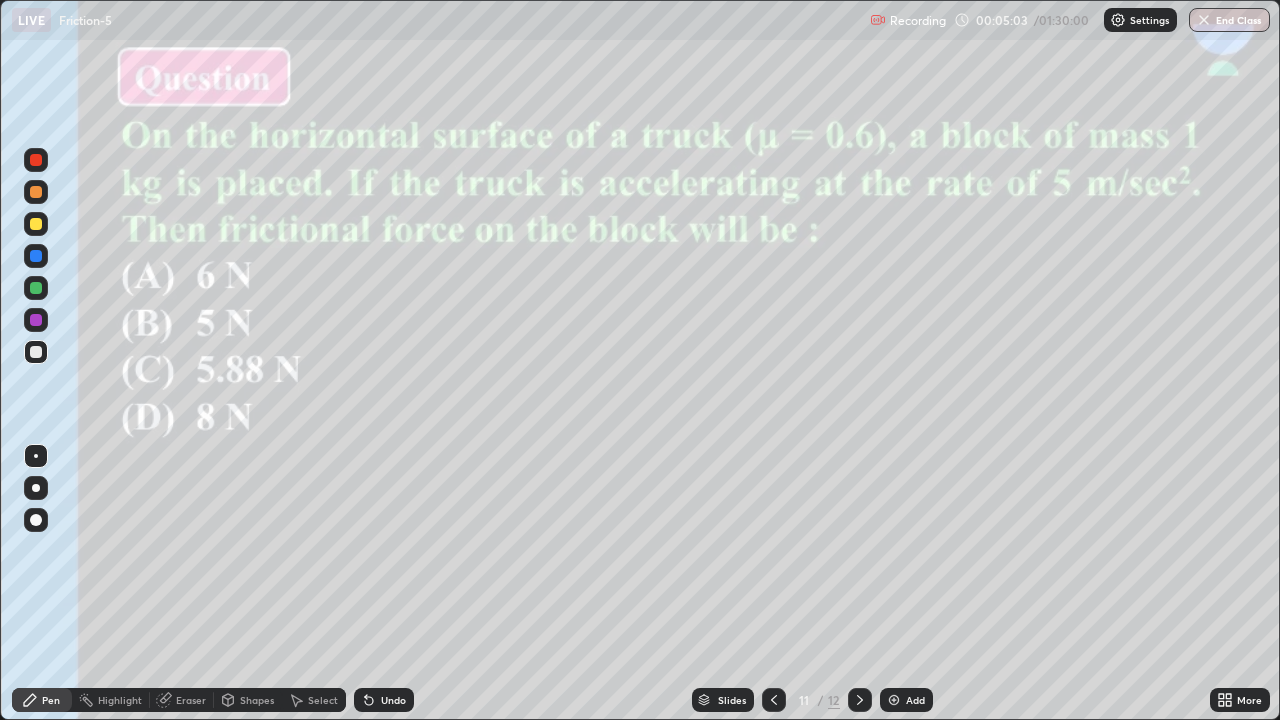 click on "Slides" at bounding box center (732, 700) 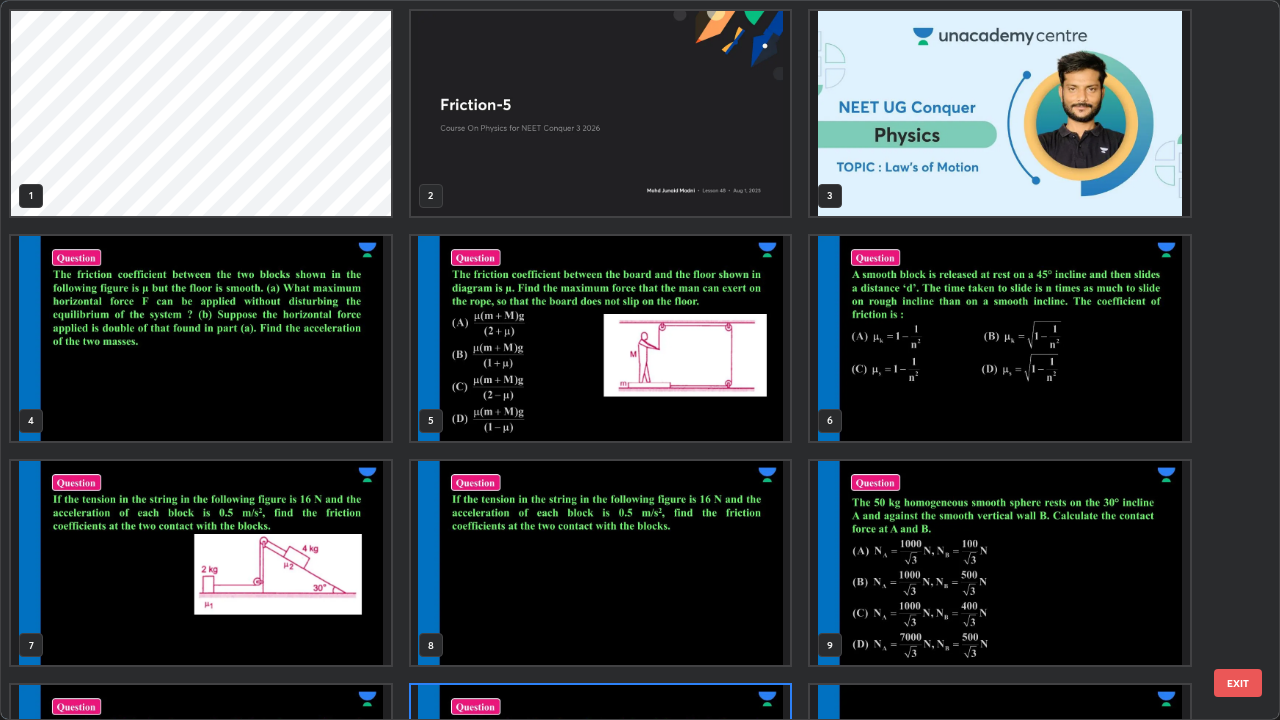 scroll, scrollTop: 180, scrollLeft: 0, axis: vertical 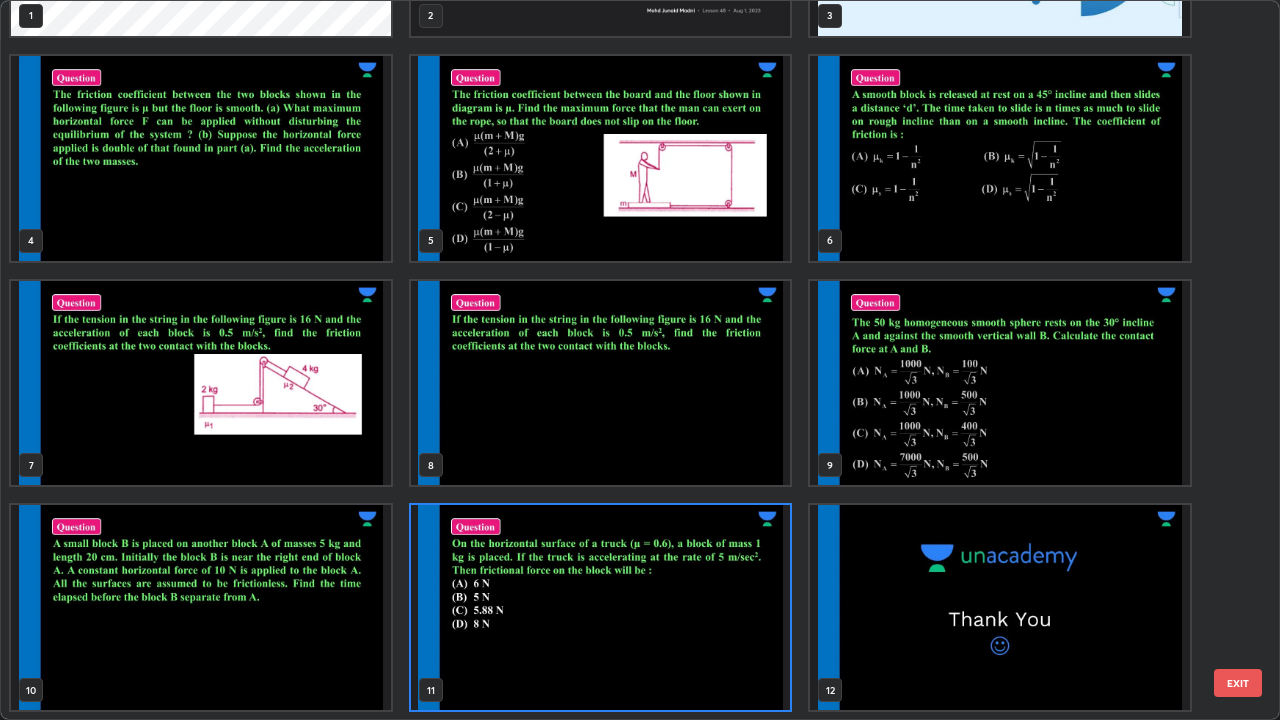 click at bounding box center (601, 607) 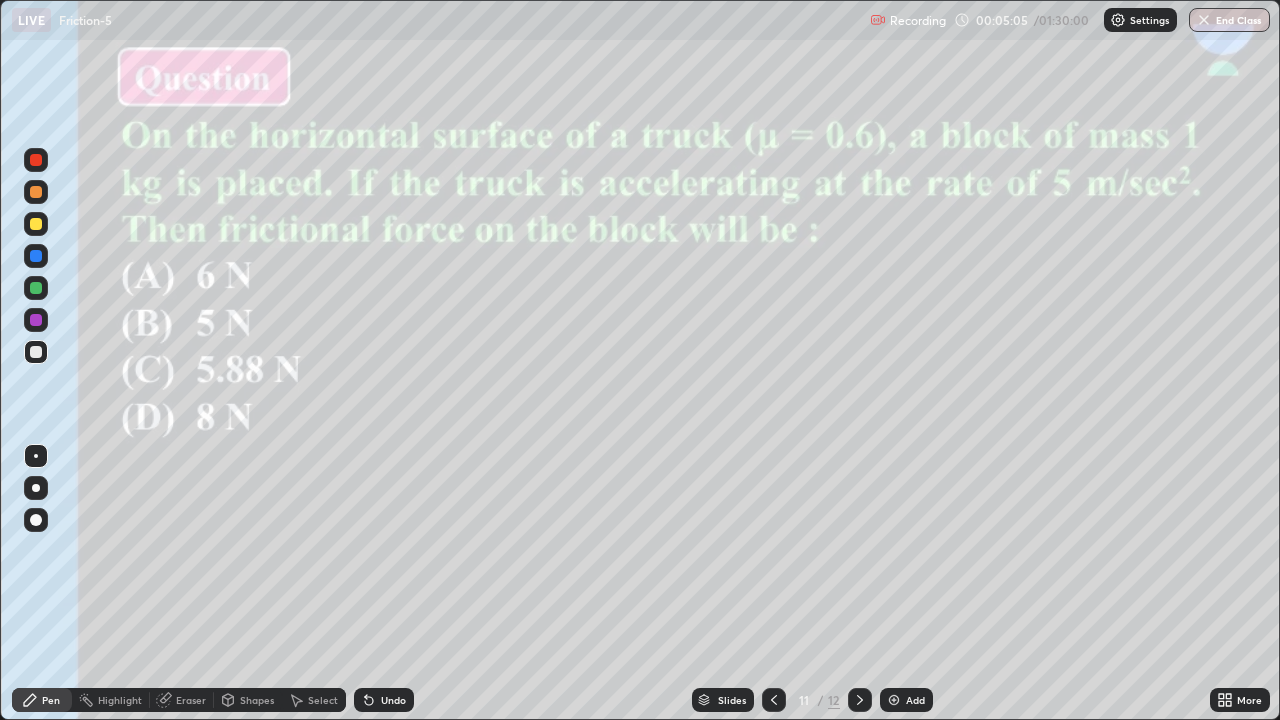 click at bounding box center (601, 607) 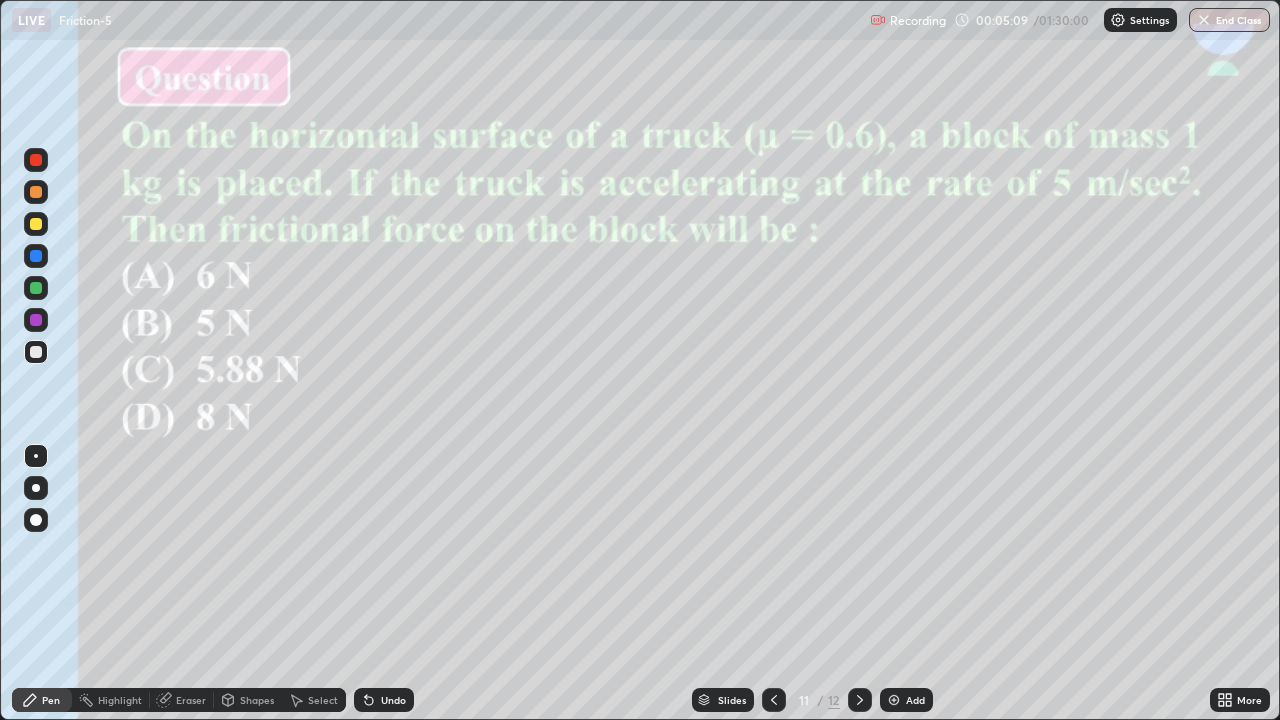 click on "Pen" at bounding box center (51, 700) 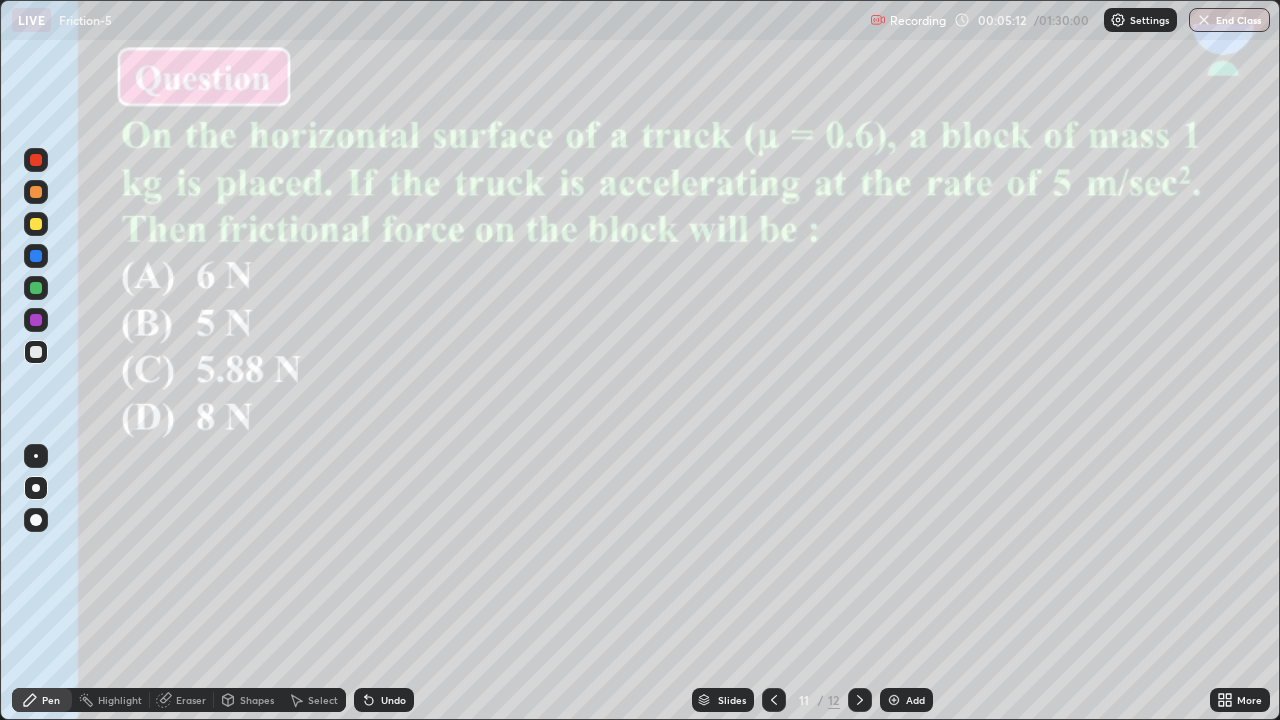 click at bounding box center (36, 352) 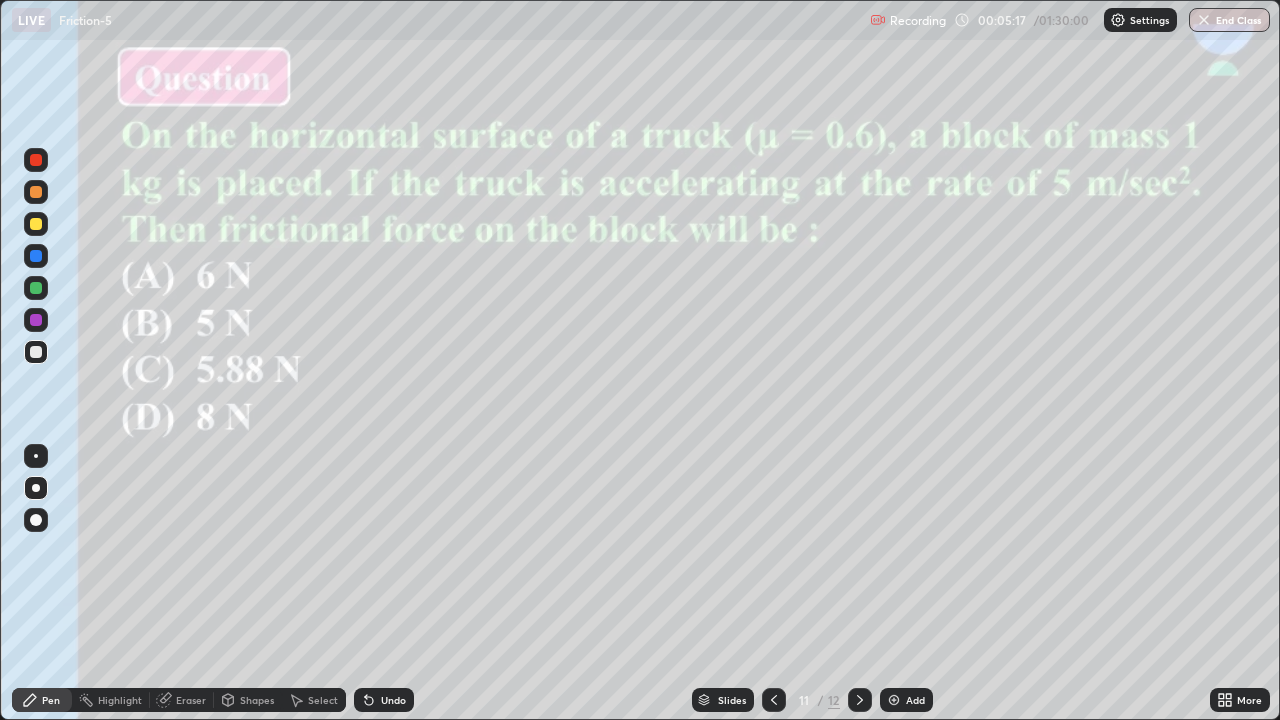 click at bounding box center [36, 256] 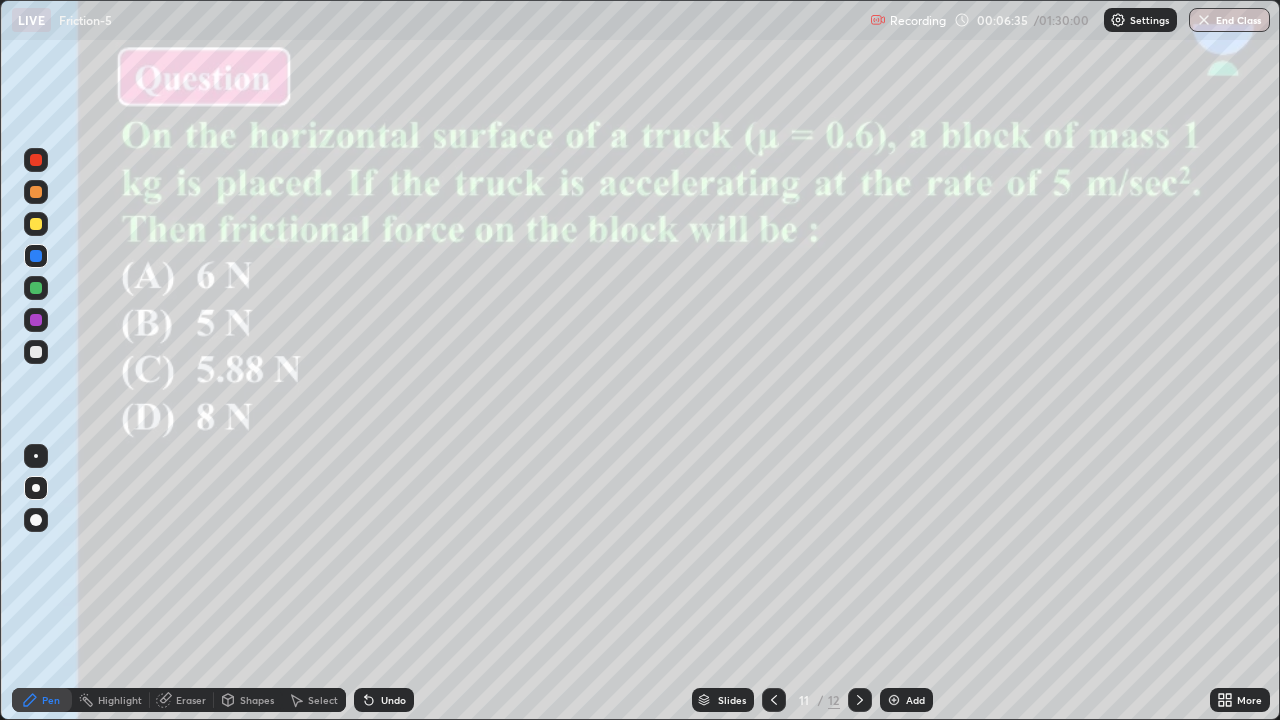 click on "Eraser" at bounding box center [182, 700] 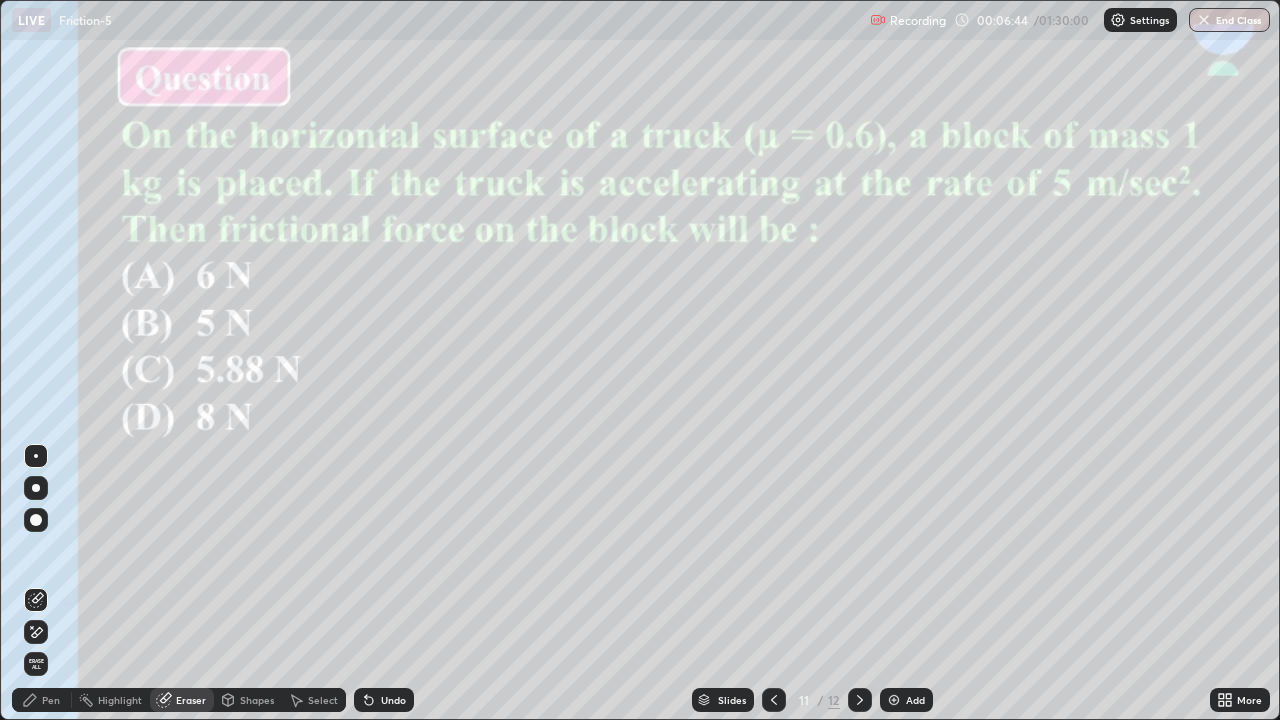 click on "Pen" at bounding box center [42, 700] 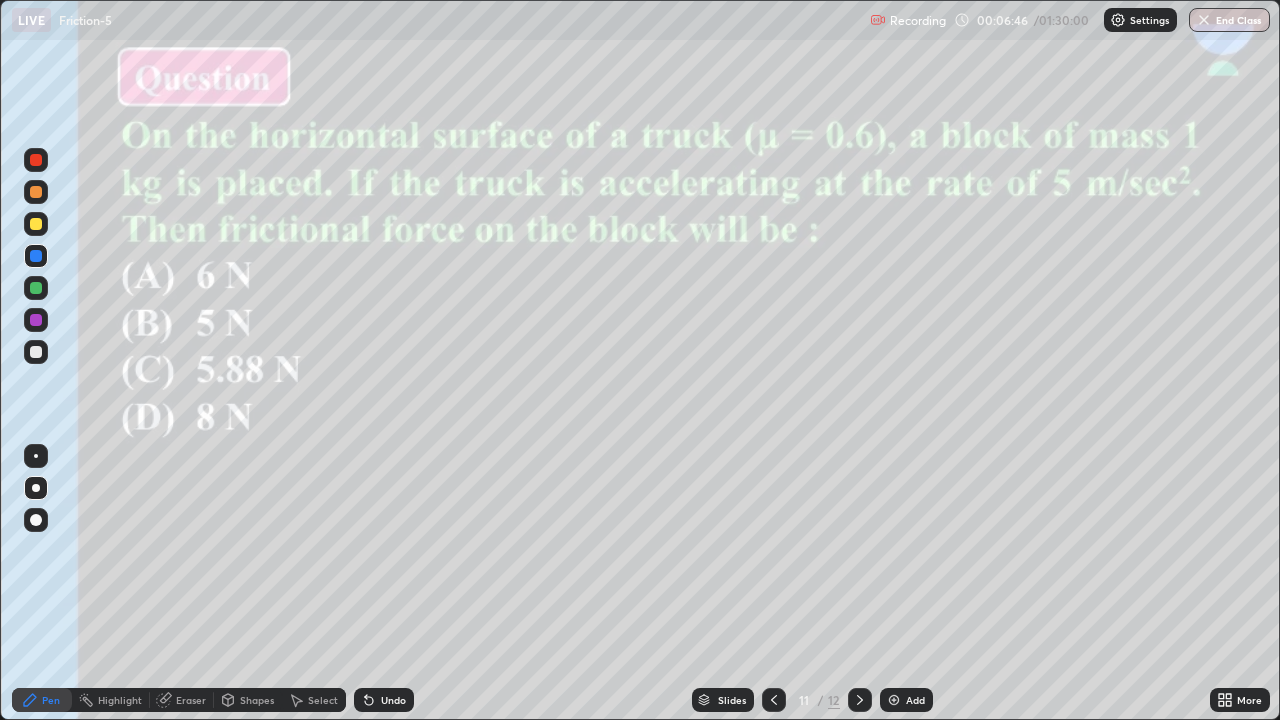 click at bounding box center (36, 352) 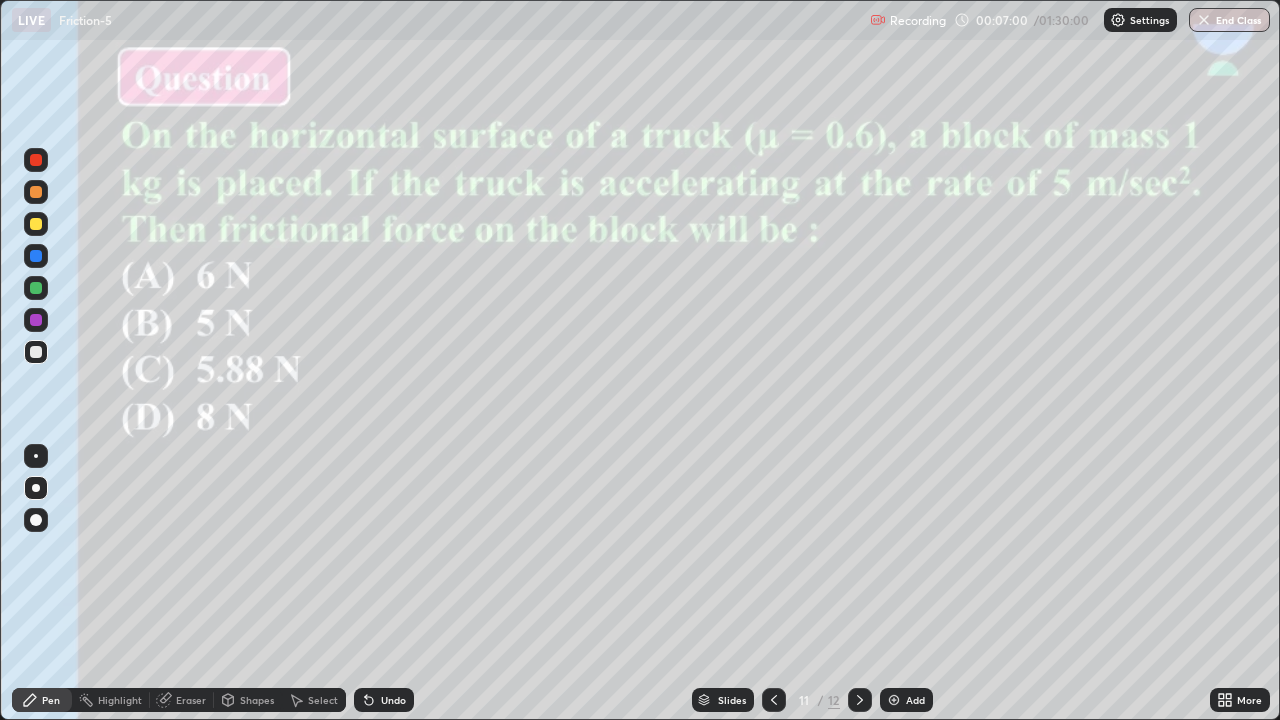click at bounding box center (36, 320) 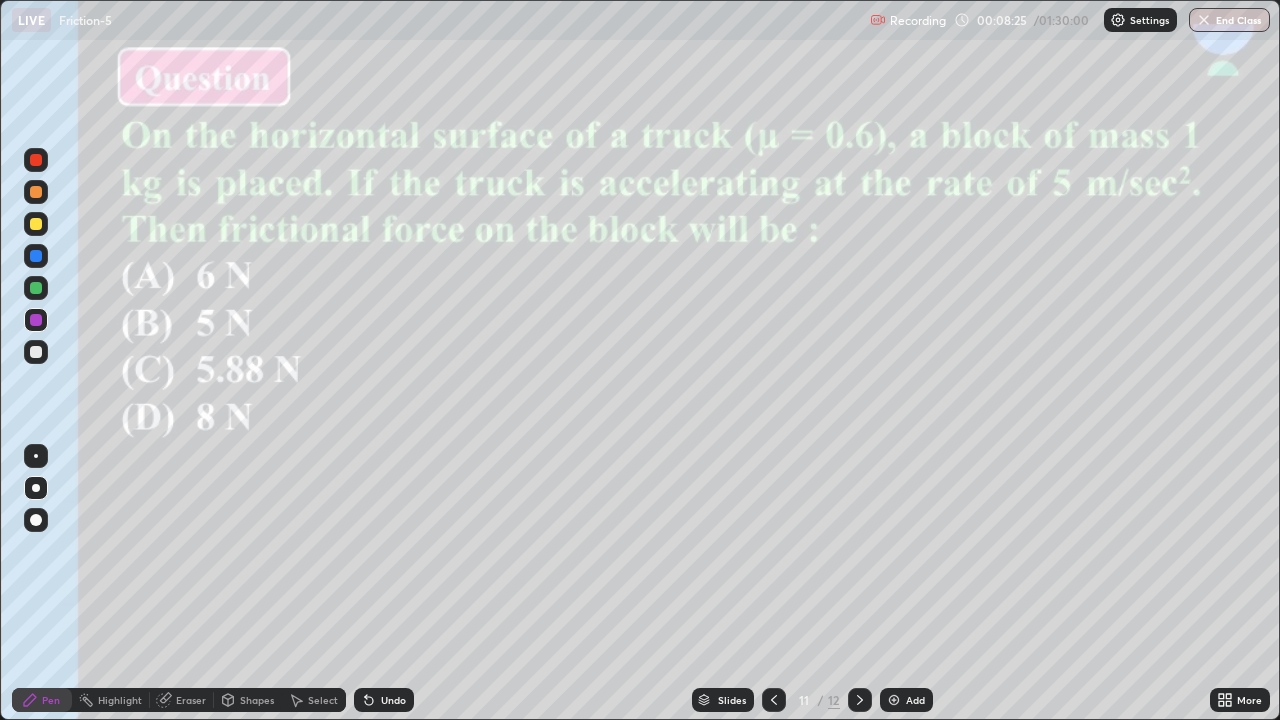 click at bounding box center [36, 352] 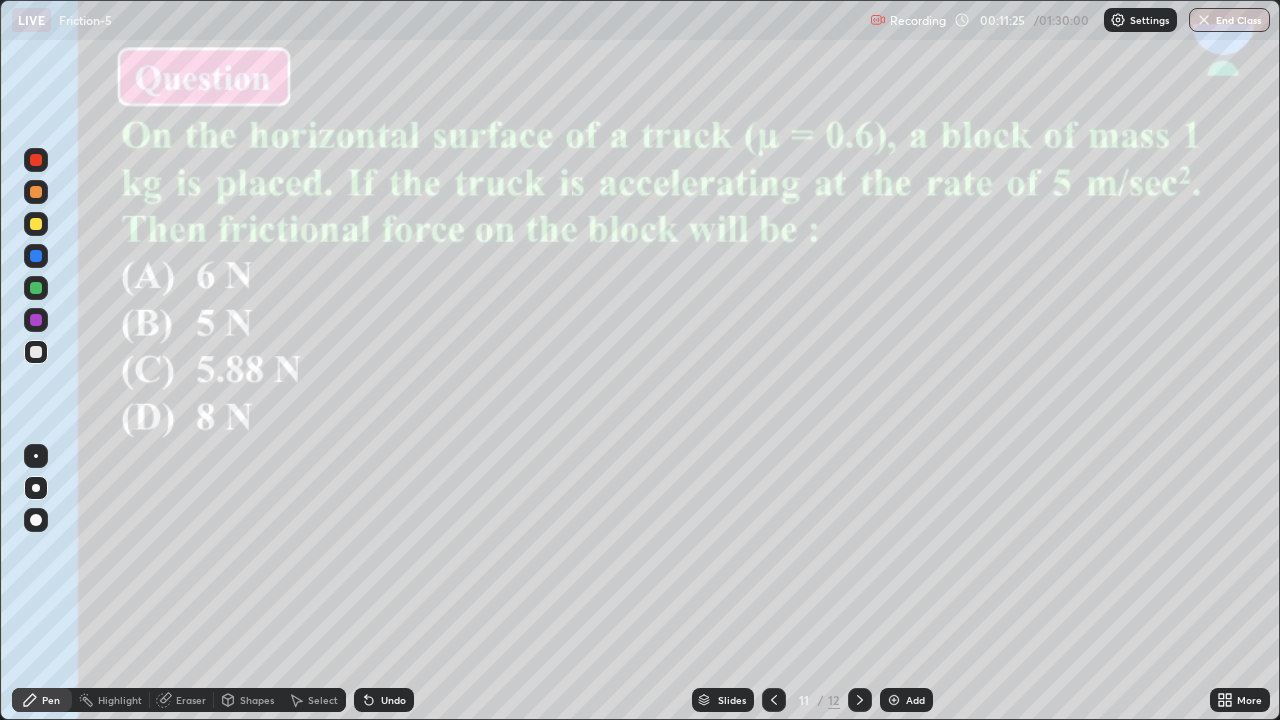 click at bounding box center (36, 288) 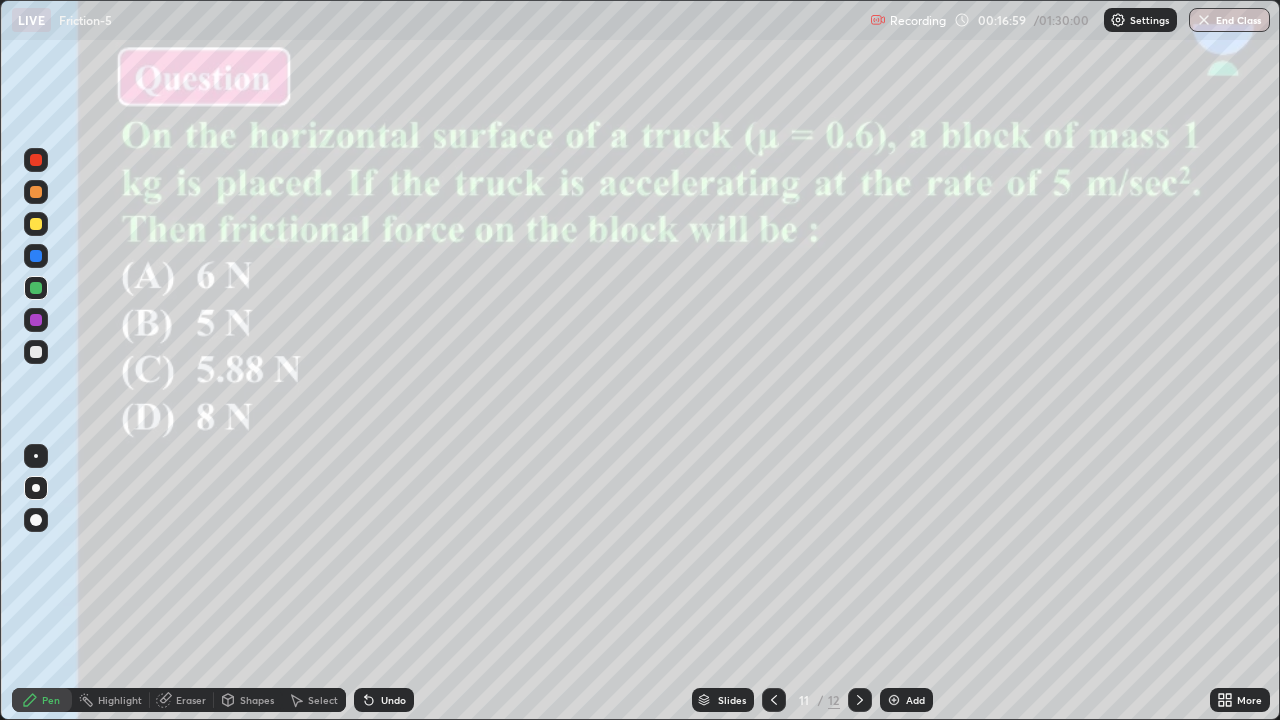 click at bounding box center [894, 700] 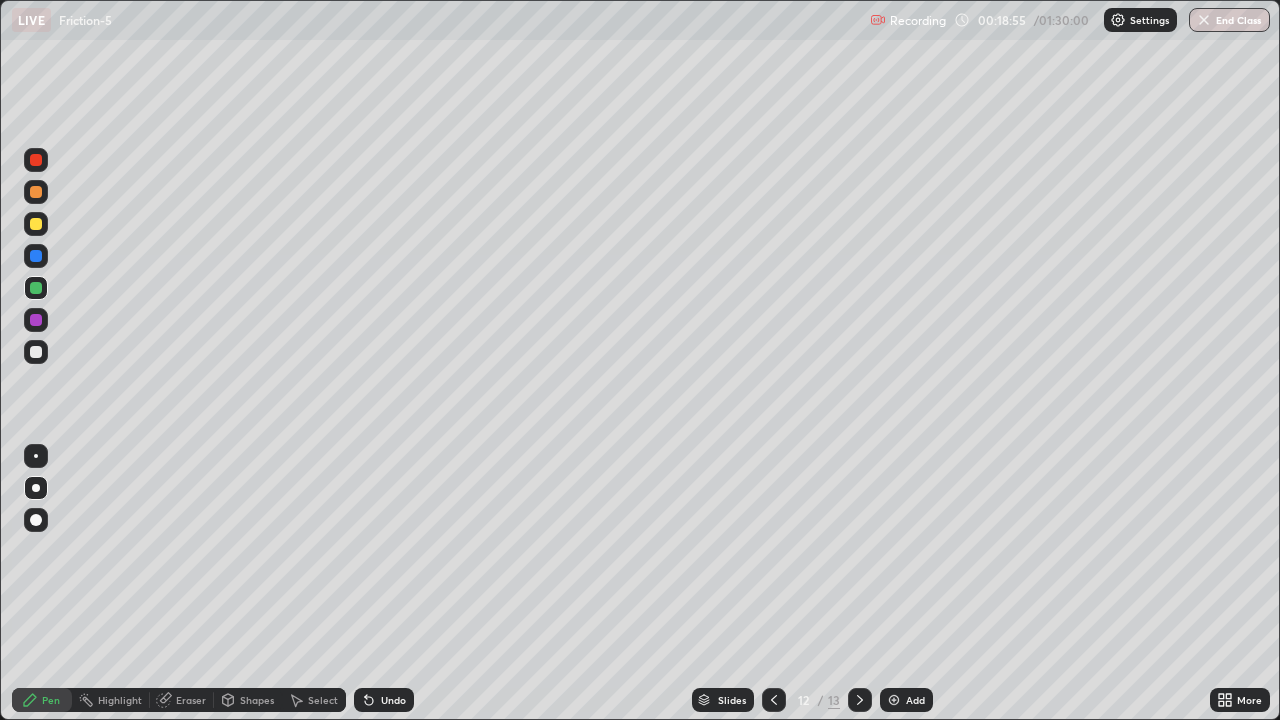 click 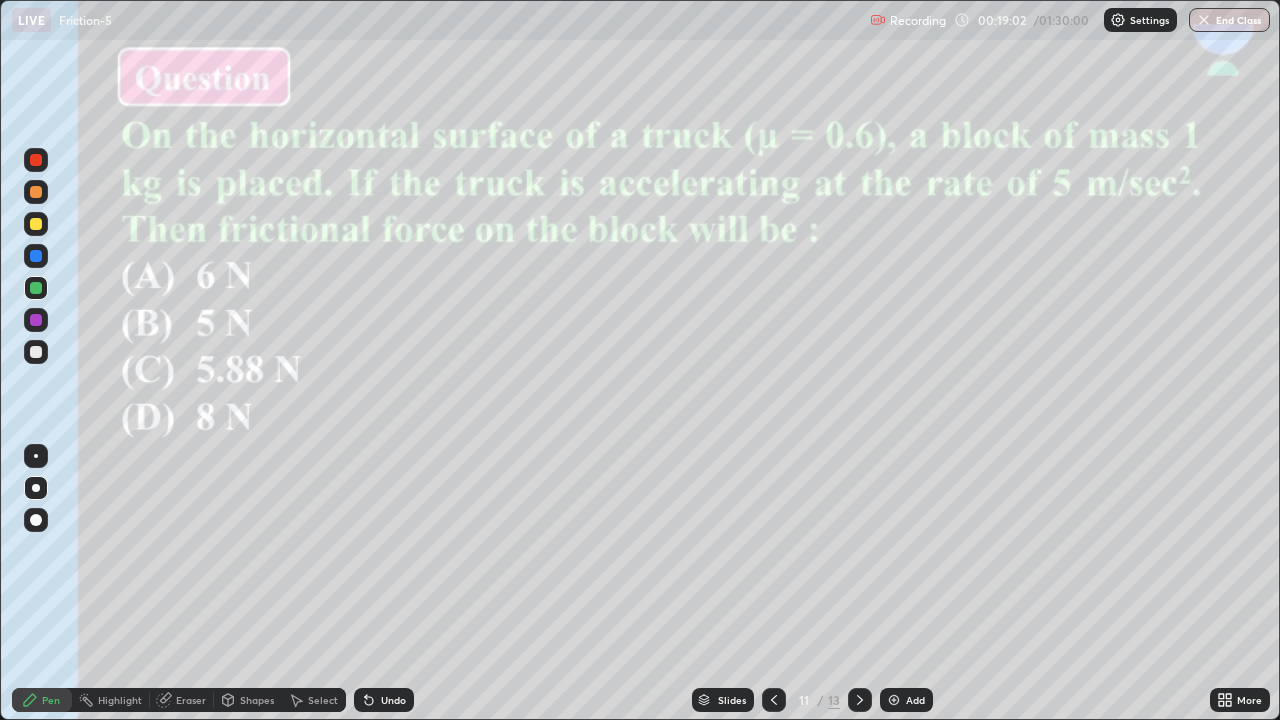 click 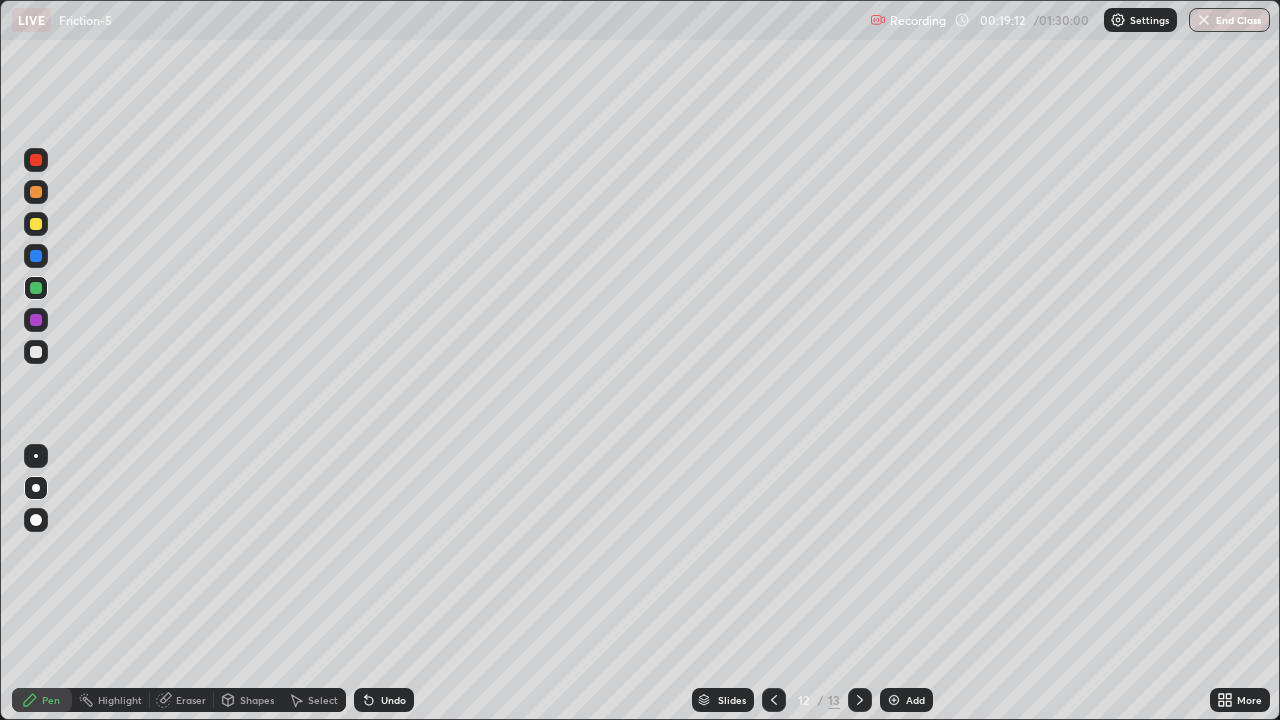 click at bounding box center [36, 224] 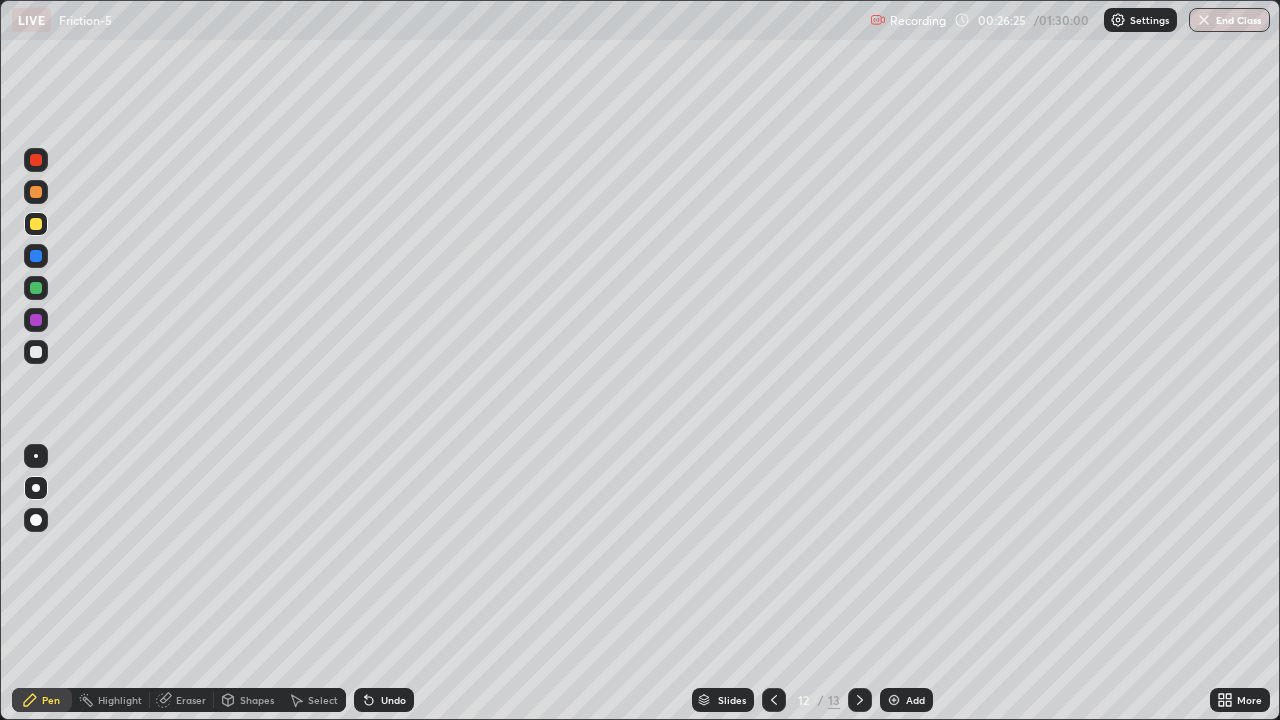 click at bounding box center [36, 352] 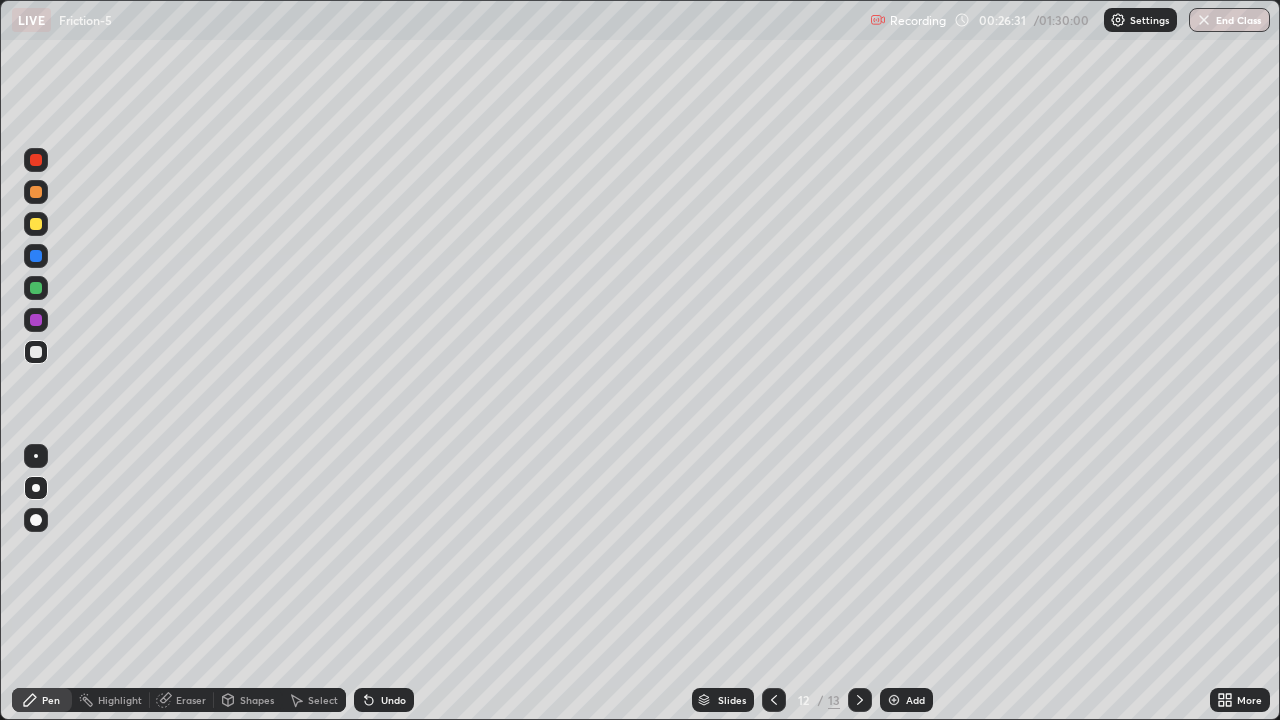 click at bounding box center [36, 320] 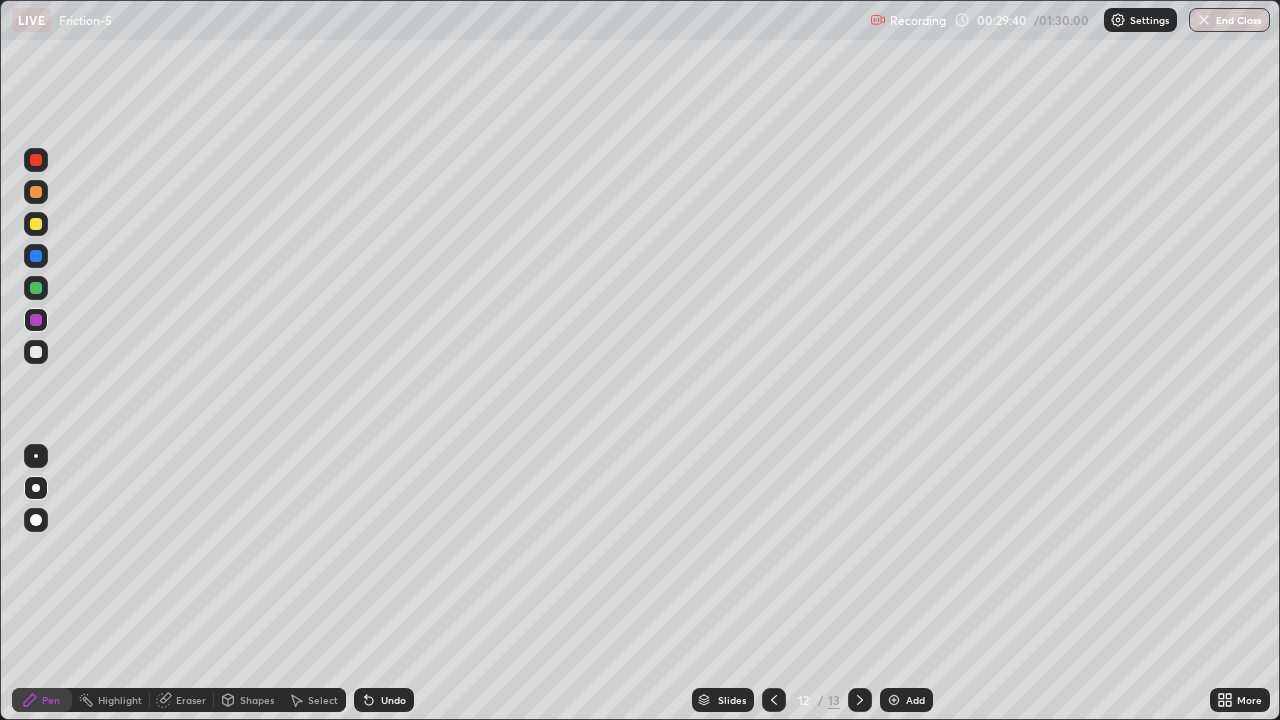click at bounding box center [894, 700] 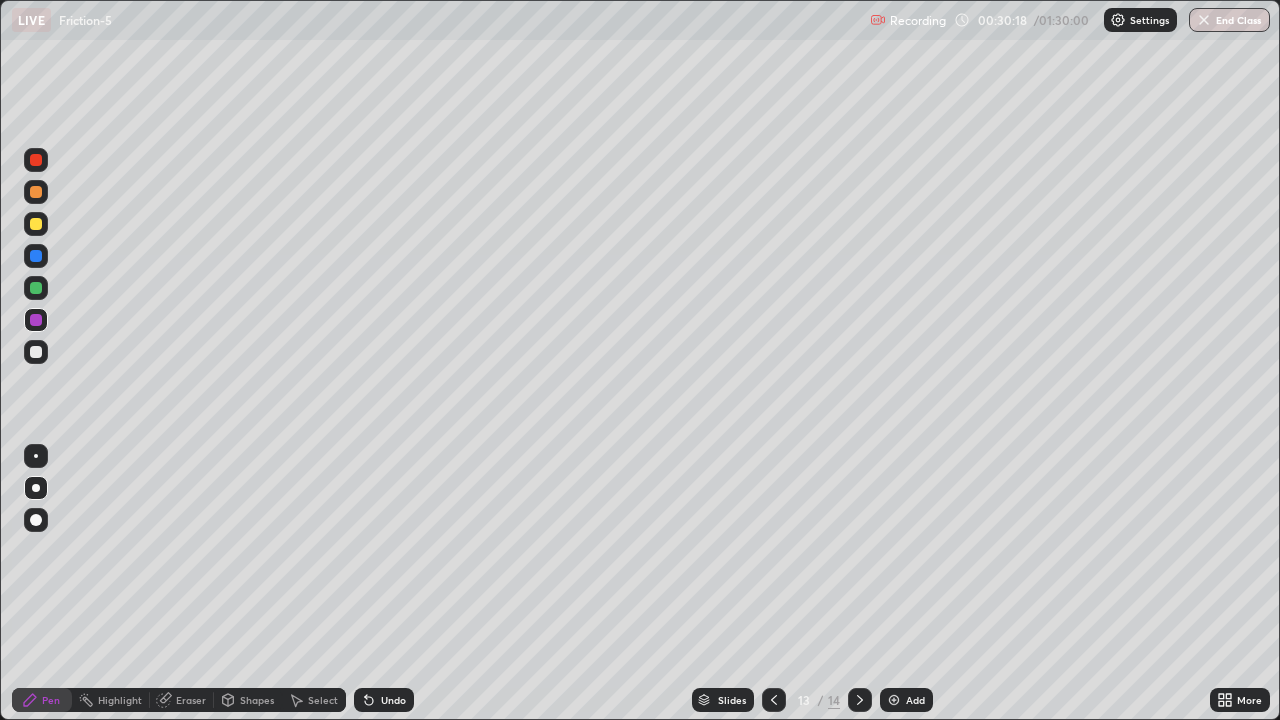 click at bounding box center (36, 224) 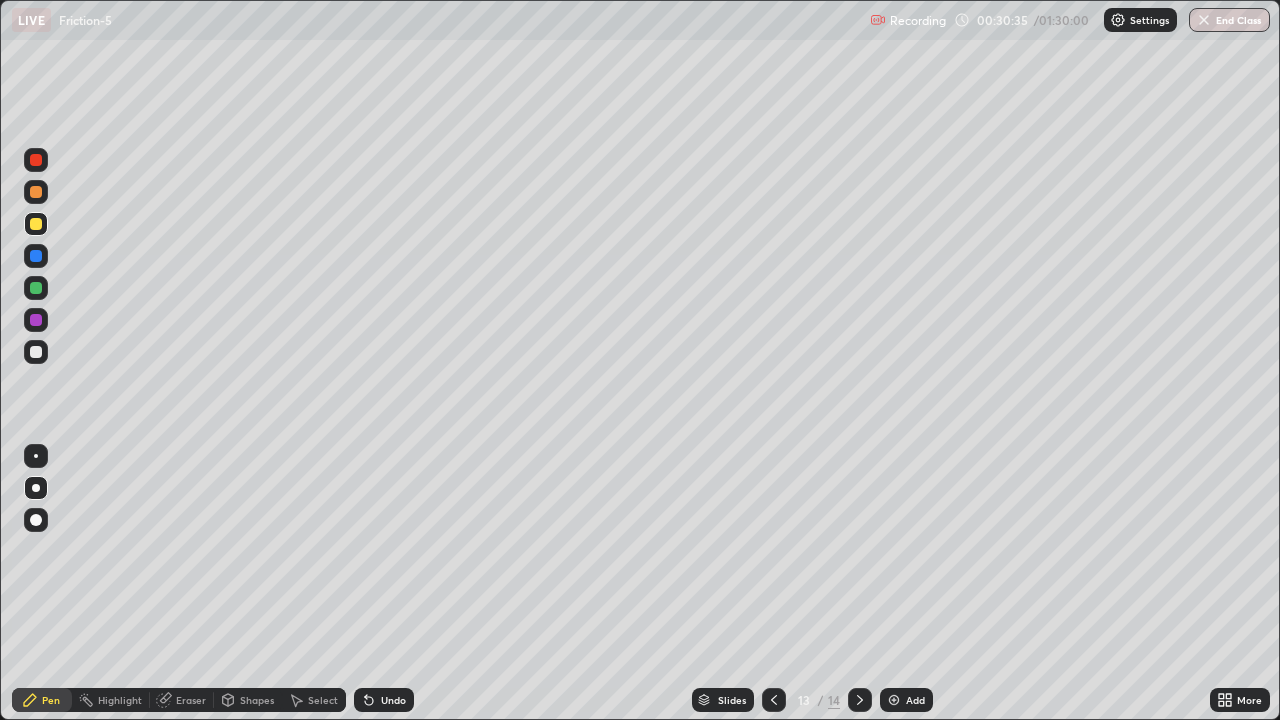 click at bounding box center (36, 352) 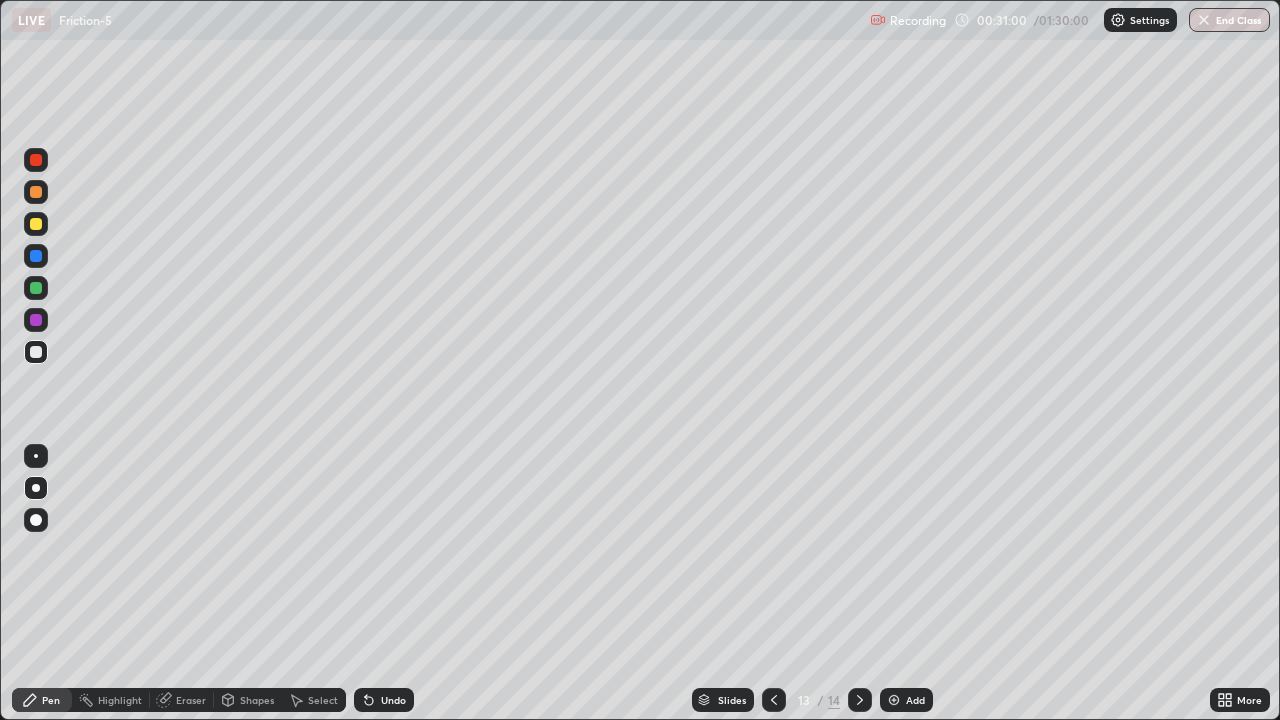 click at bounding box center [36, 160] 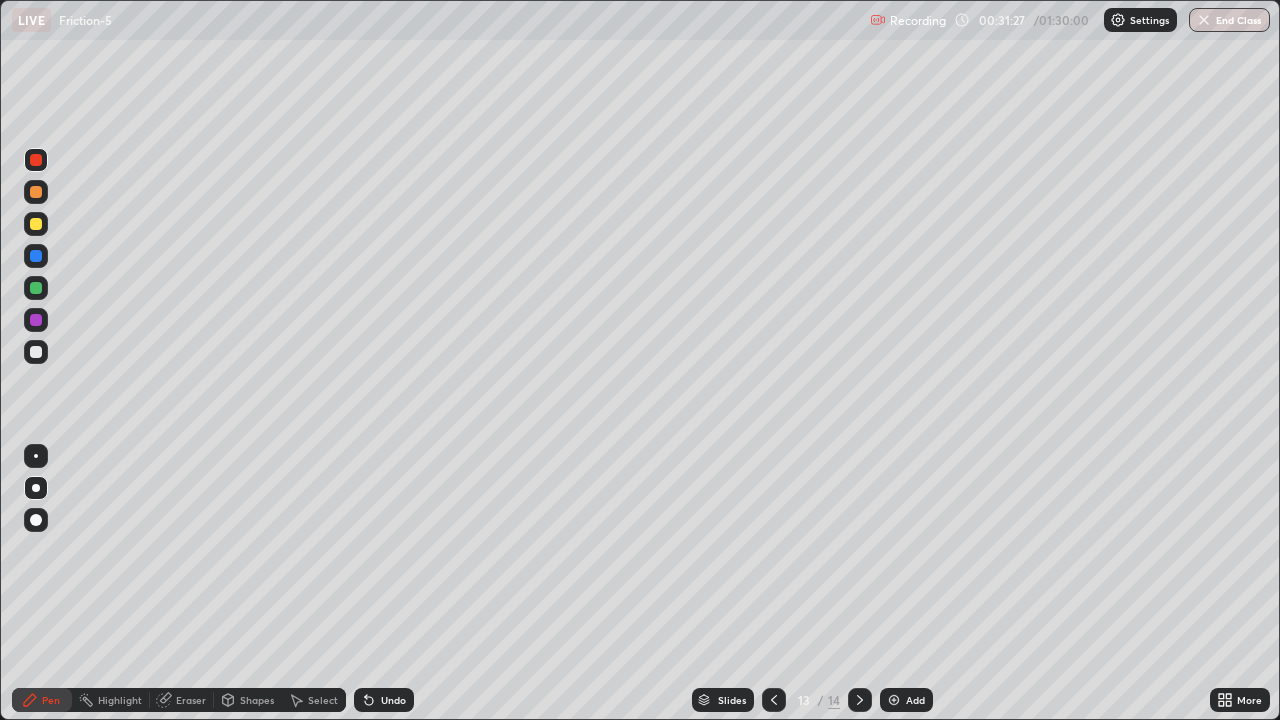 click at bounding box center [36, 352] 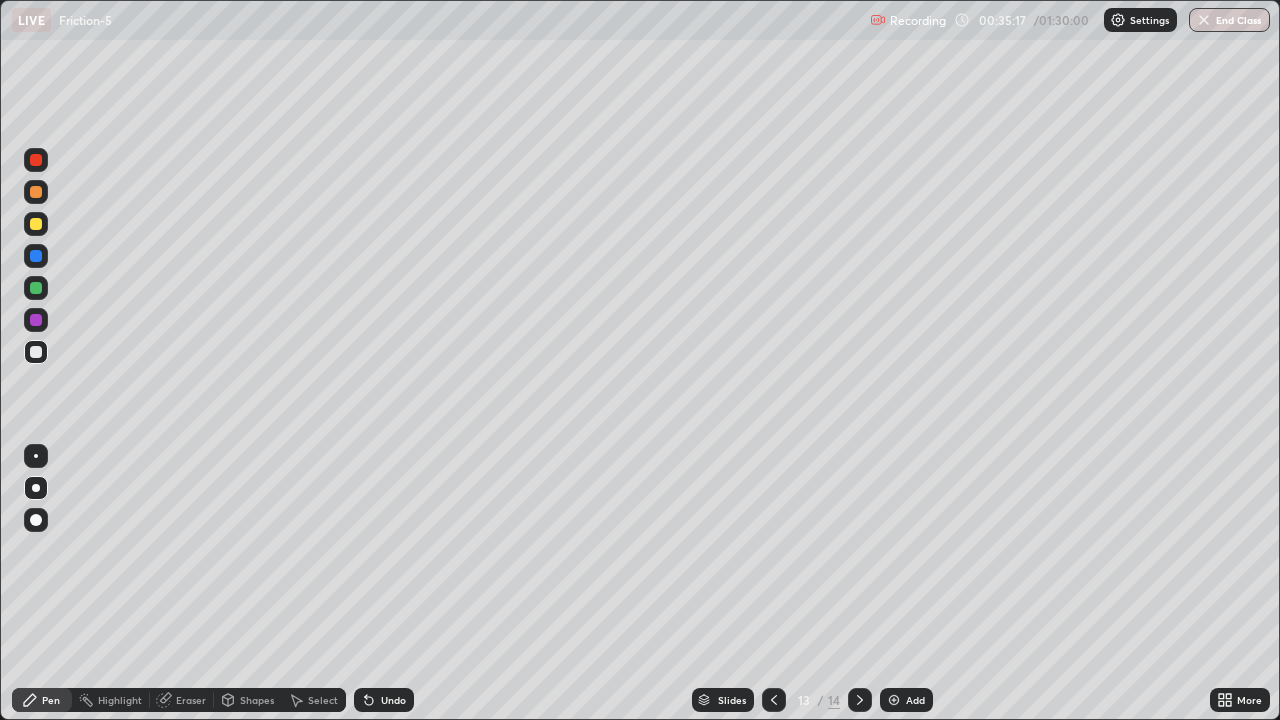click at bounding box center [36, 224] 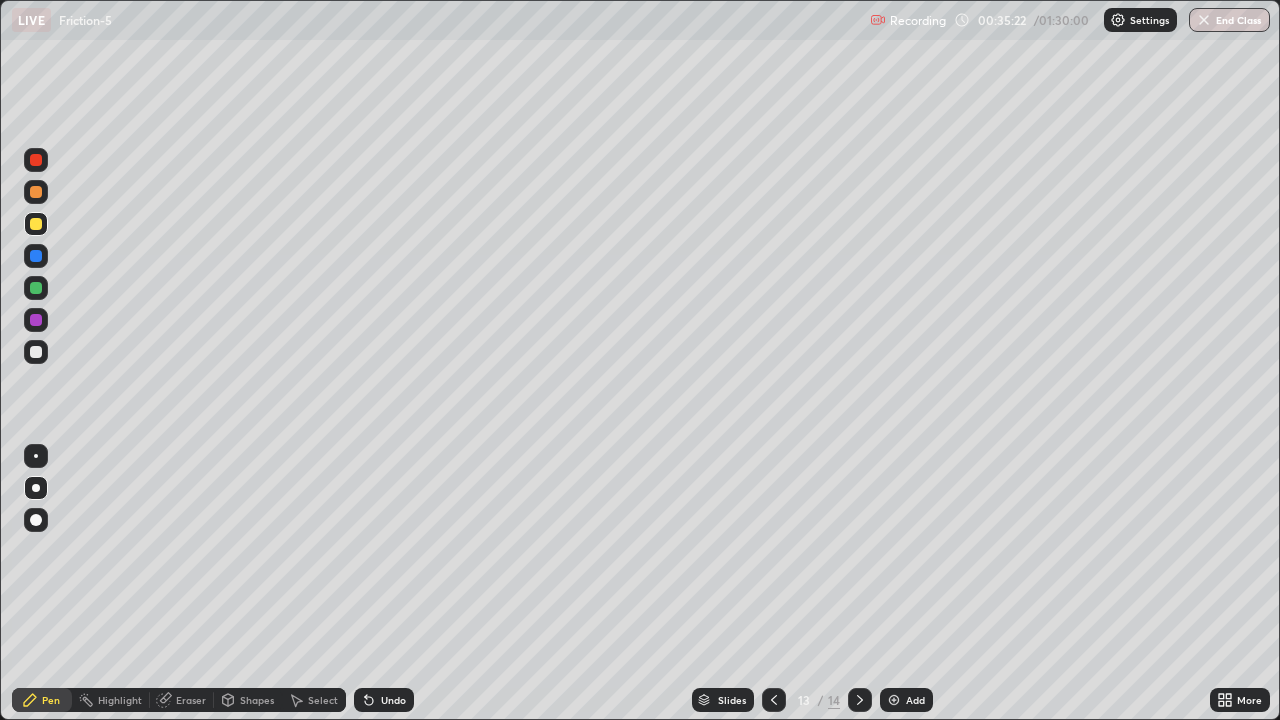 click on "Eraser" at bounding box center [191, 700] 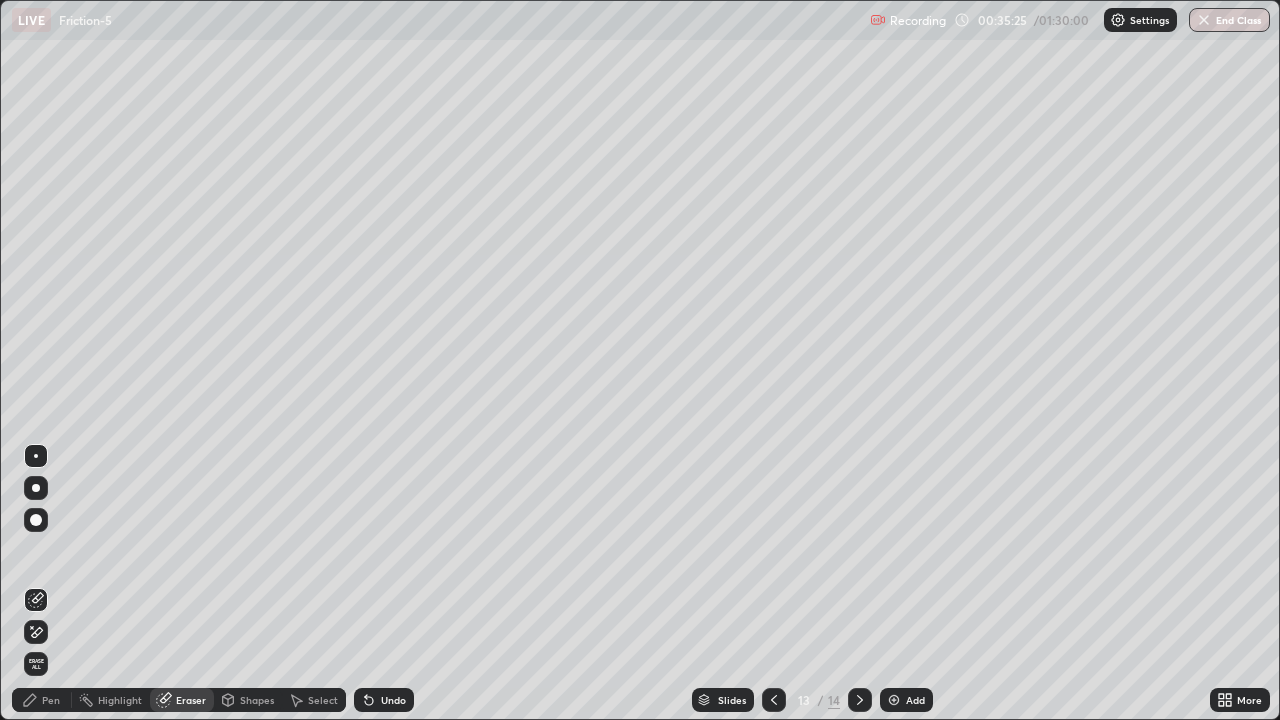 click on "Pen" at bounding box center [42, 700] 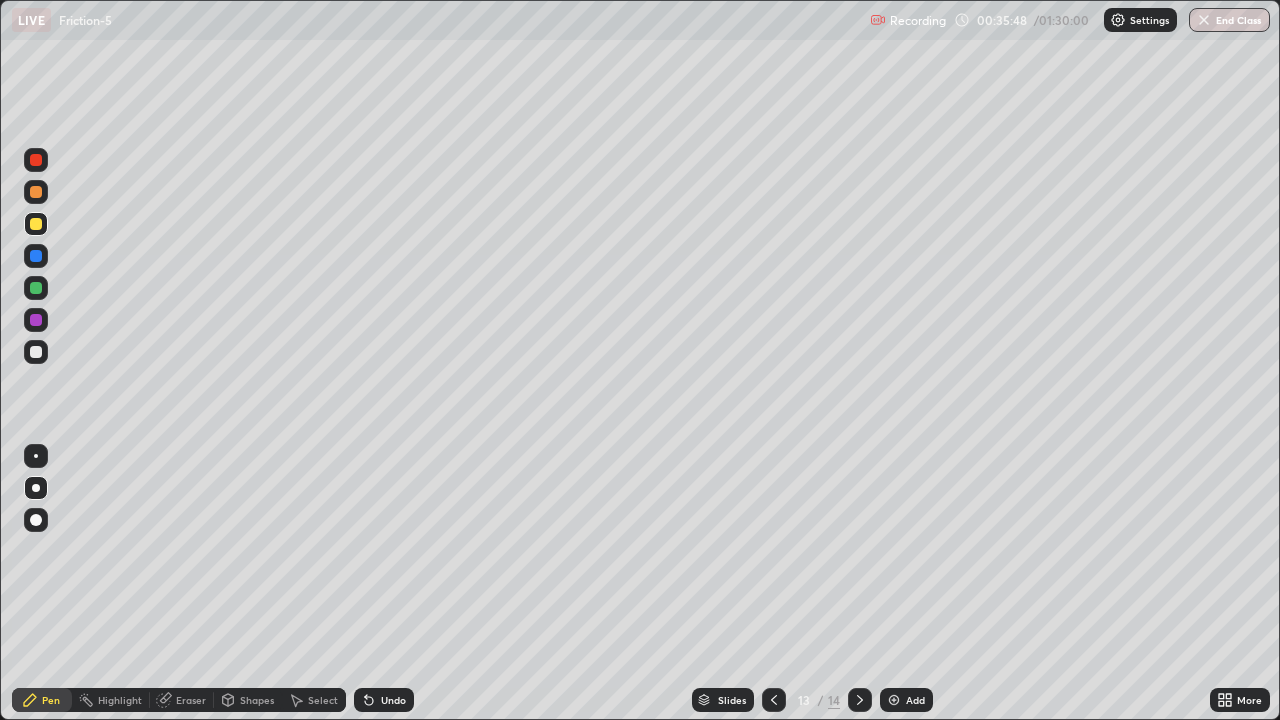 click 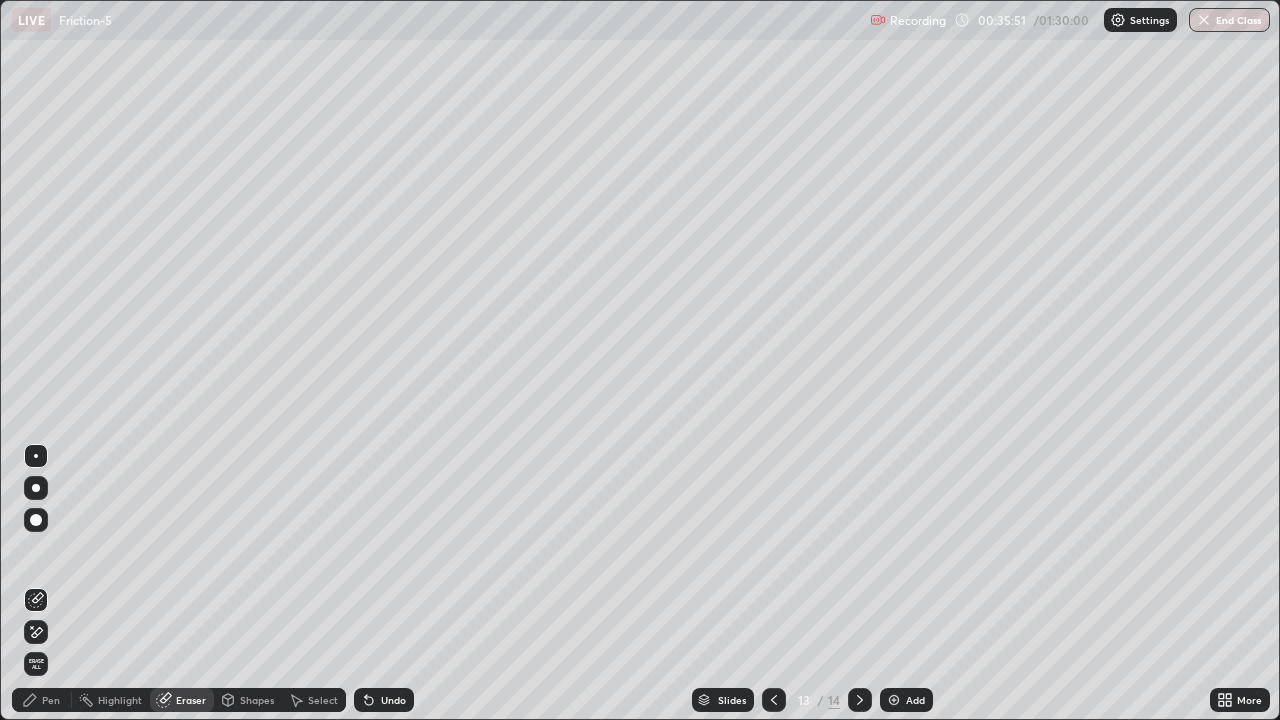click on "Pen" at bounding box center (51, 700) 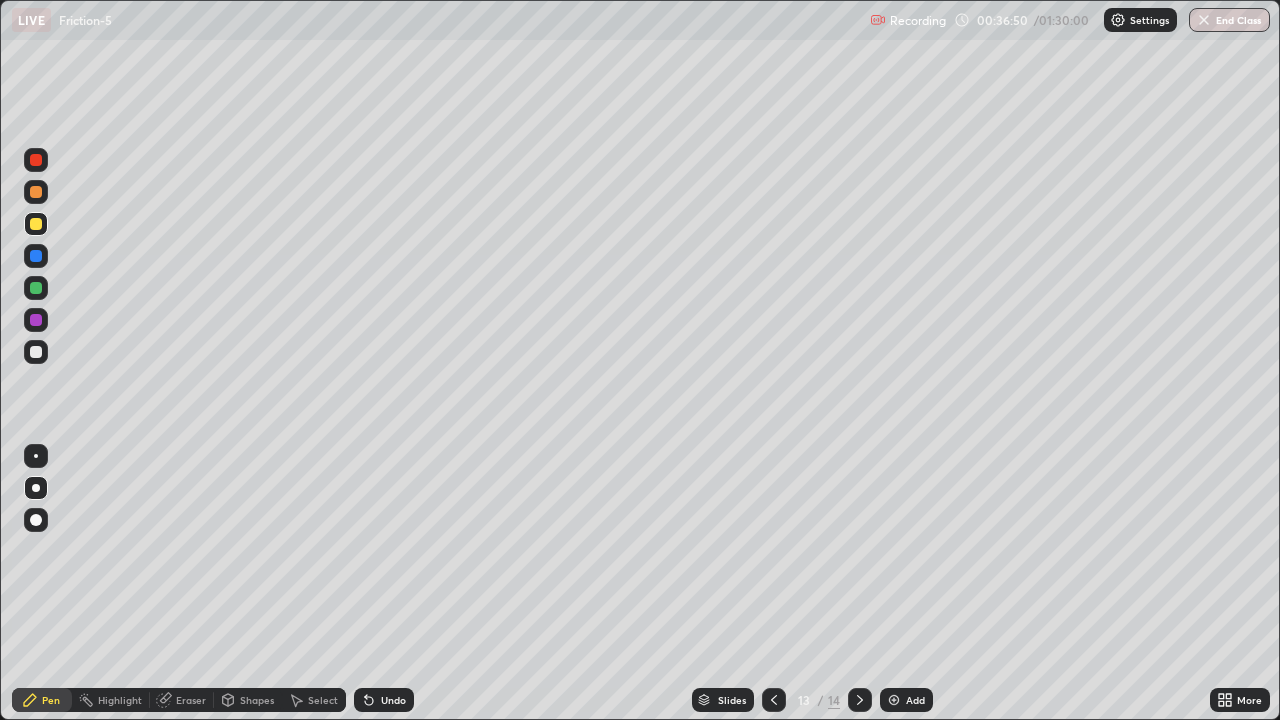 click on "Eraser" at bounding box center (182, 700) 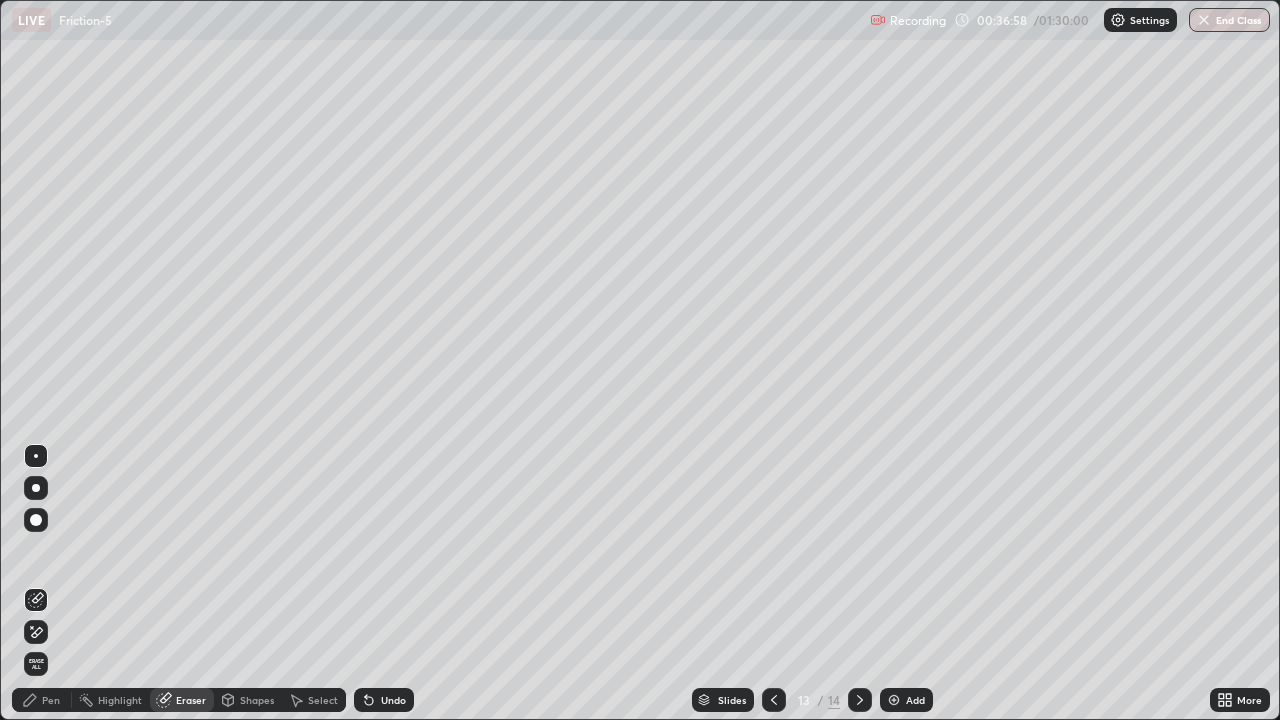 click on "Eraser" at bounding box center (182, 700) 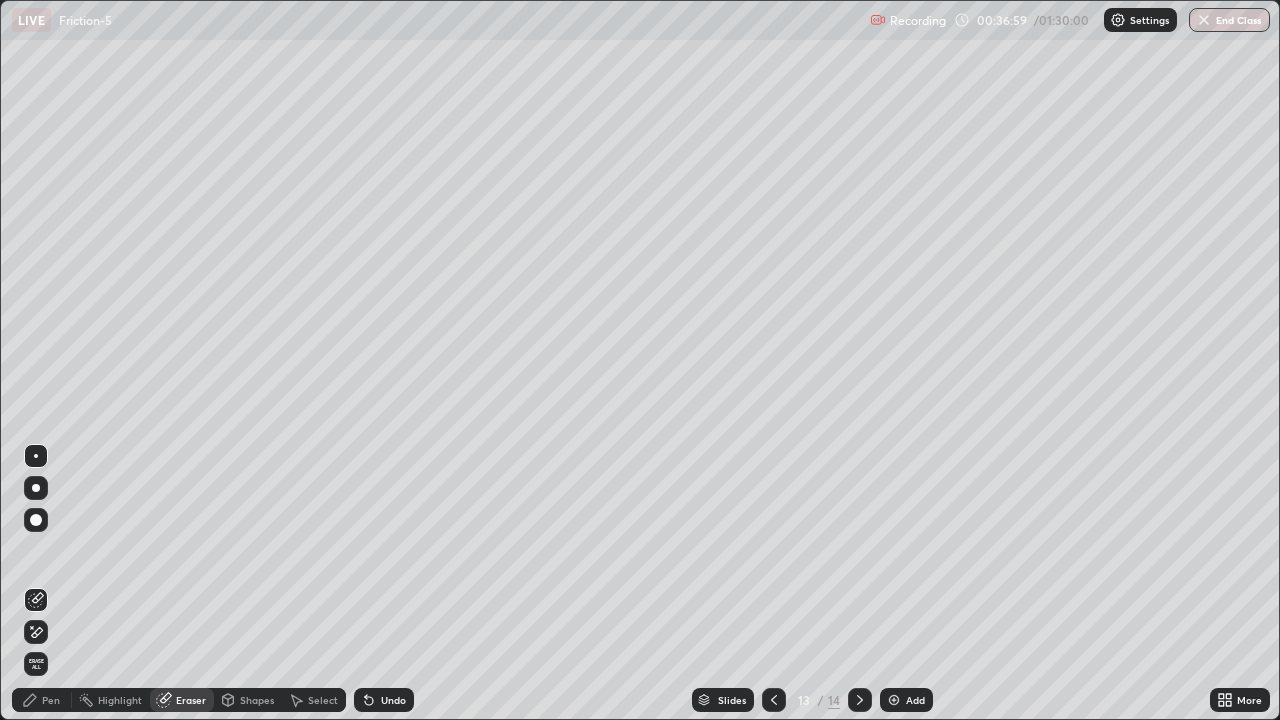 click on "Pen" at bounding box center (51, 700) 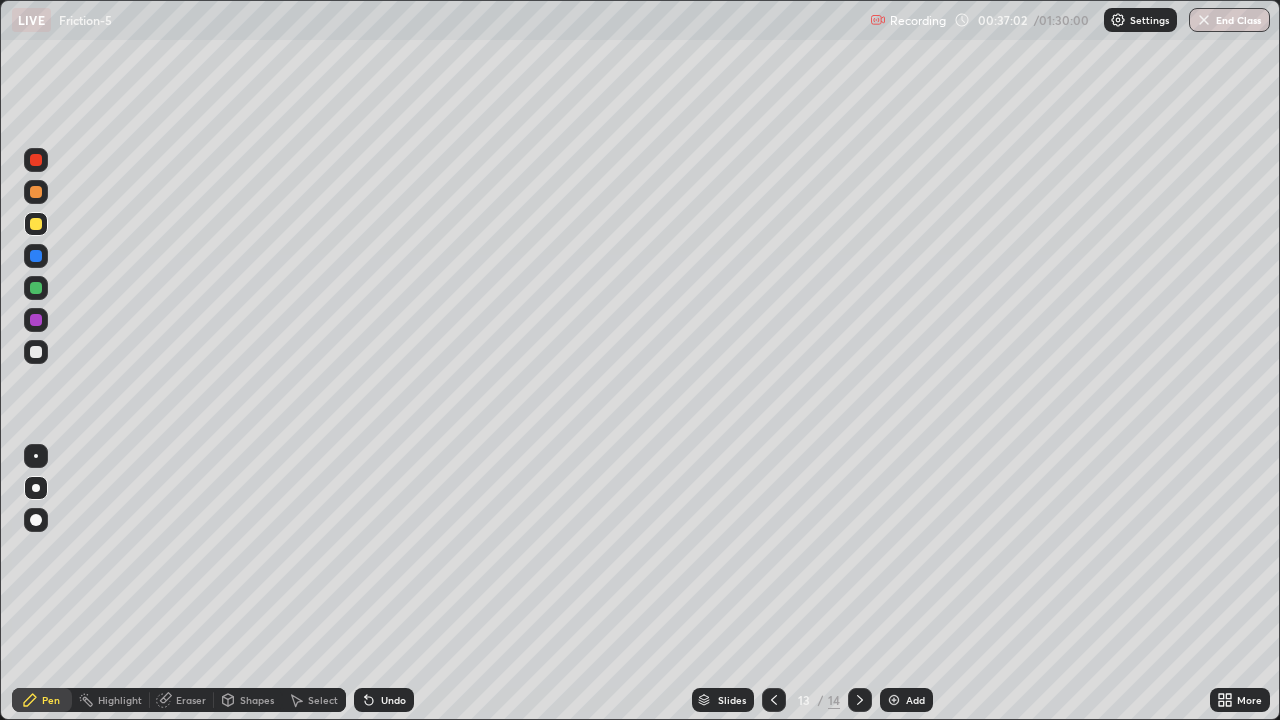 click on "Eraser" at bounding box center [191, 700] 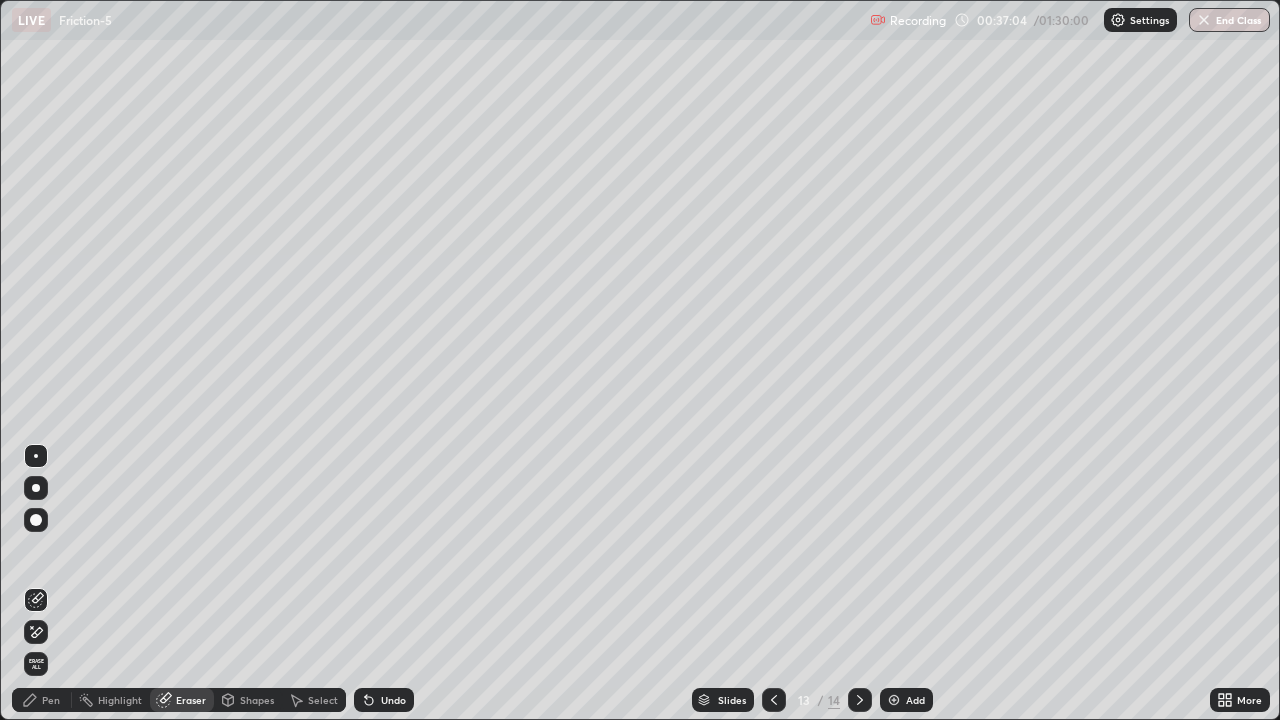 click on "Pen" at bounding box center [51, 700] 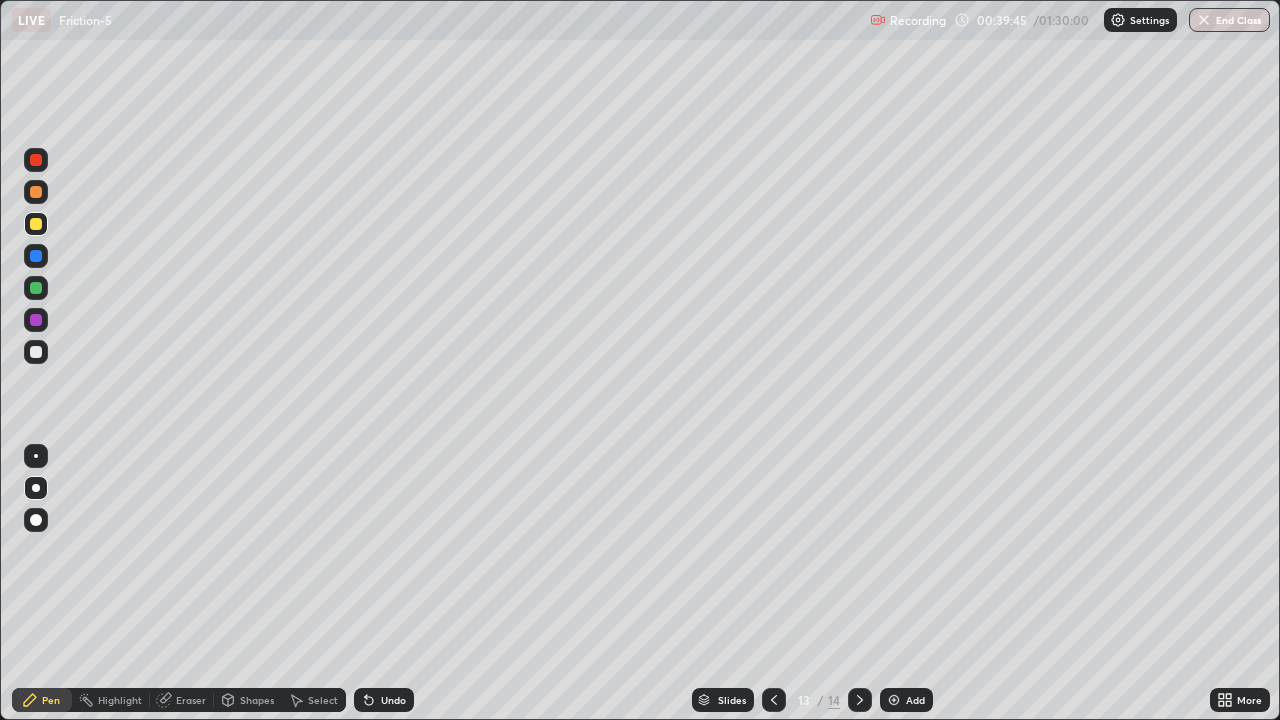 click on "Eraser" at bounding box center [191, 700] 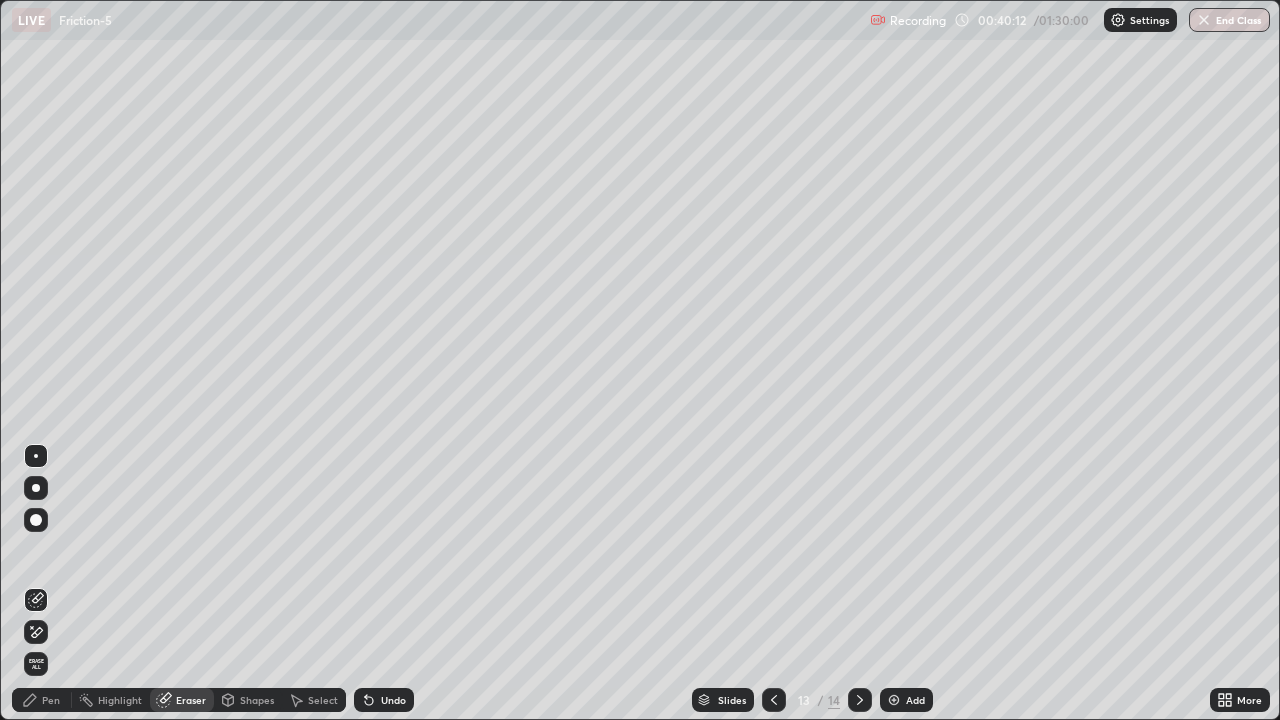 click at bounding box center (894, 700) 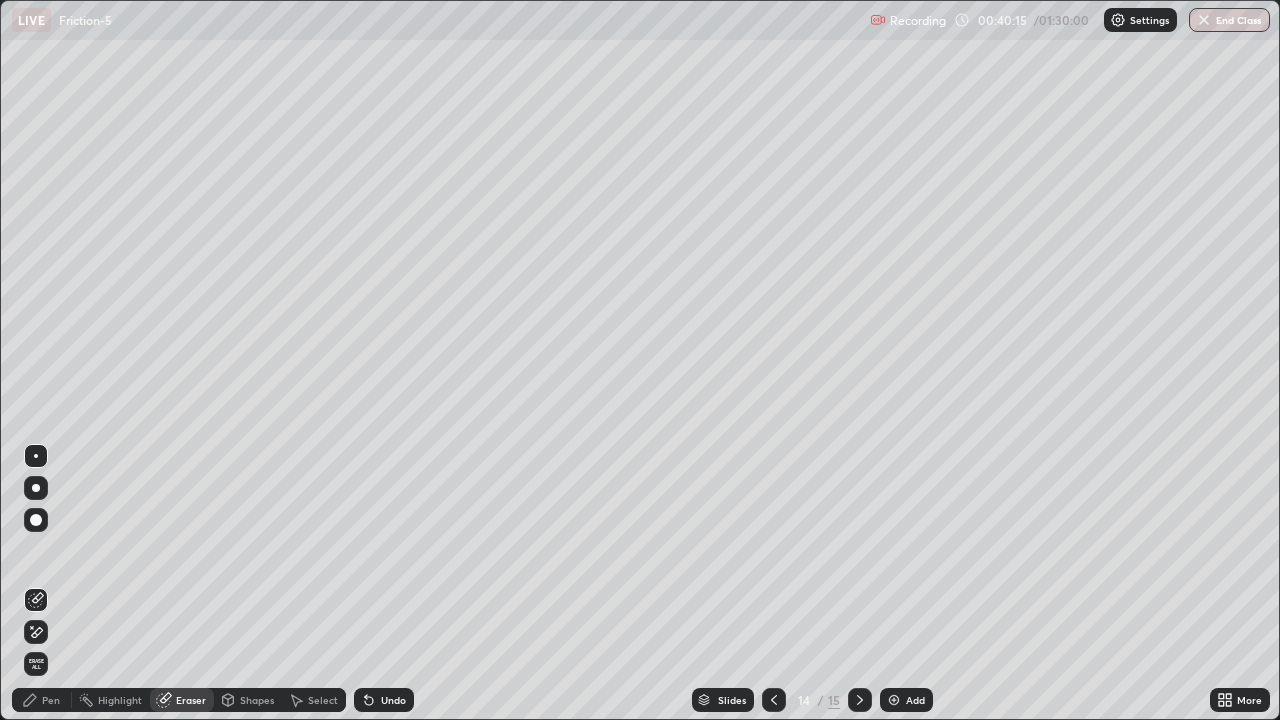 click on "Pen" at bounding box center (51, 700) 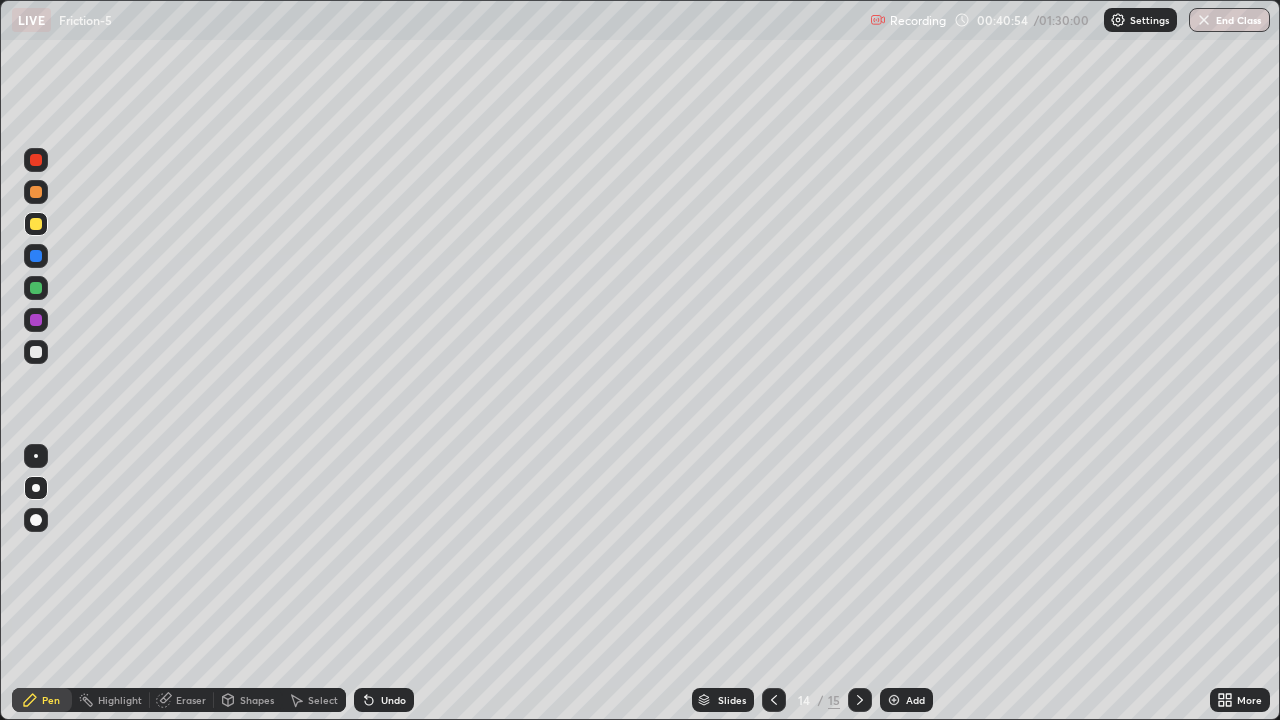 click at bounding box center (36, 192) 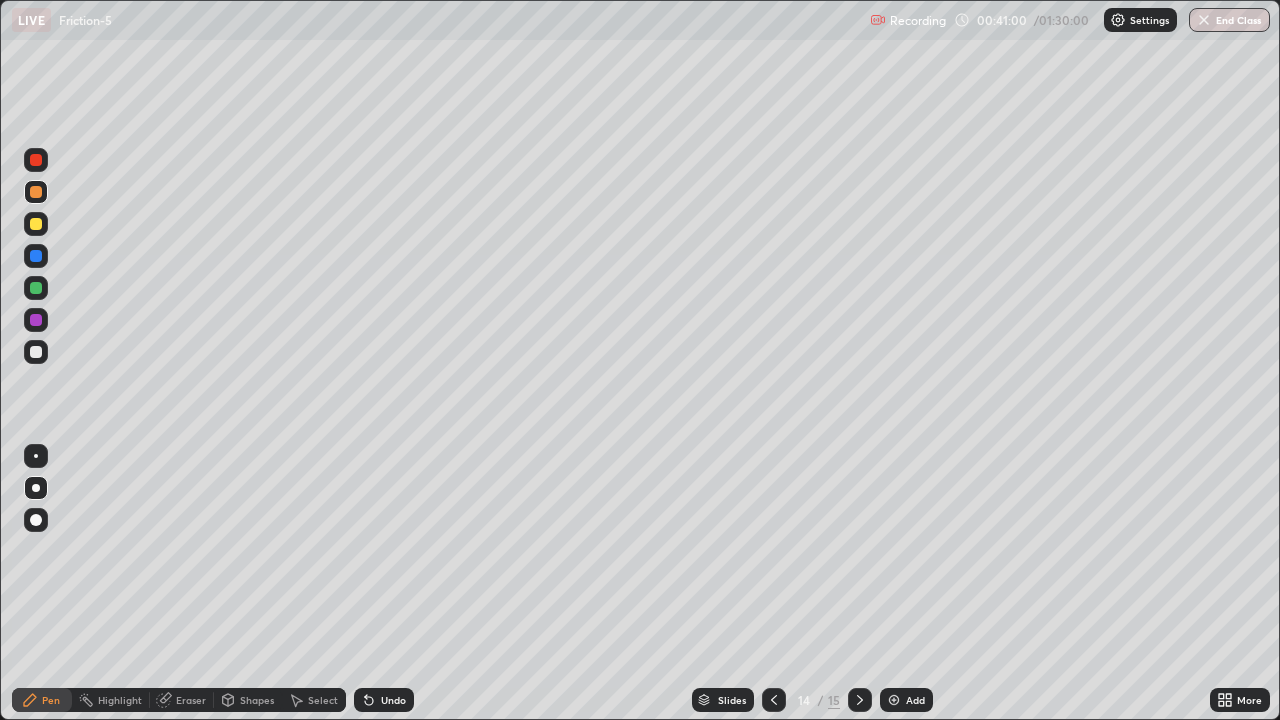 click at bounding box center (36, 256) 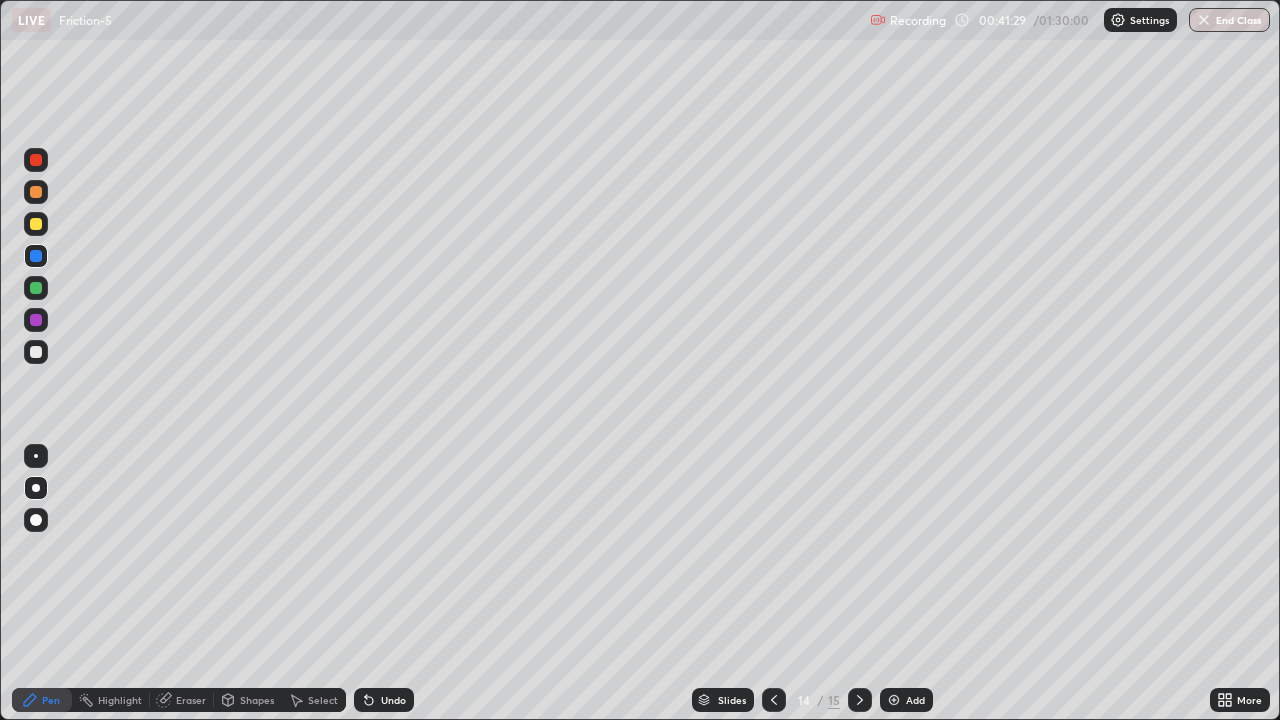 click at bounding box center [36, 224] 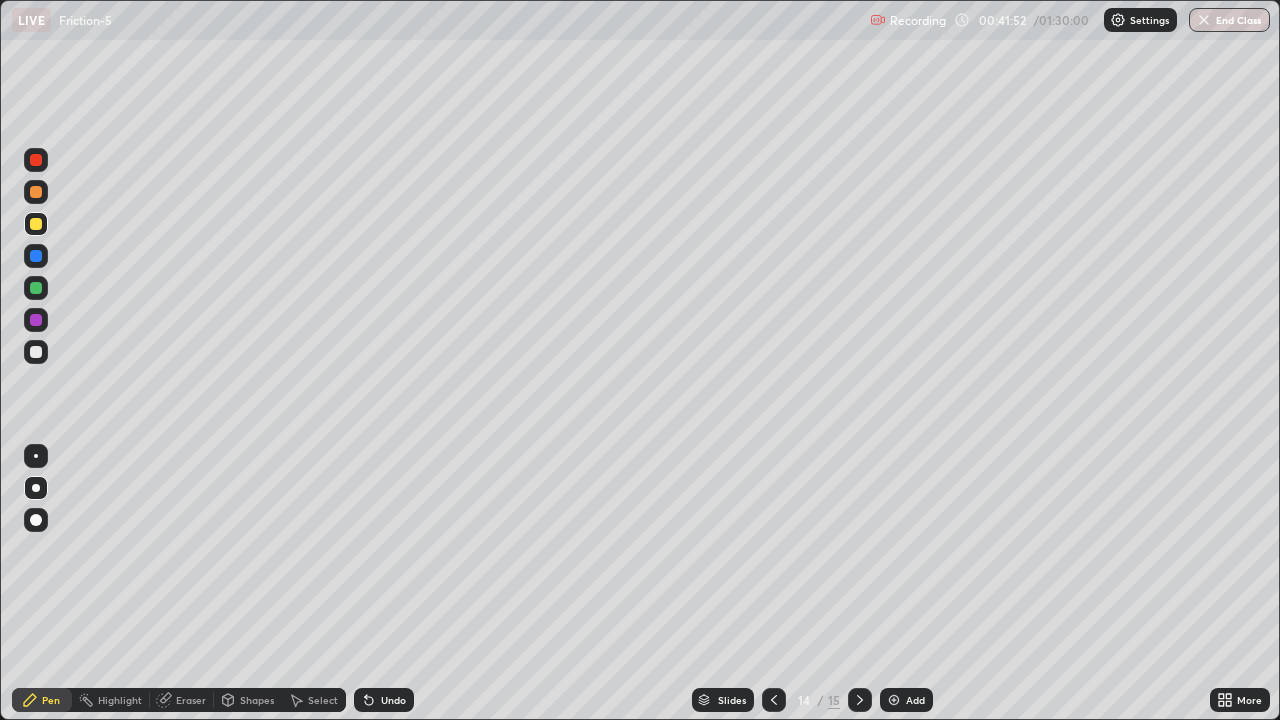 click at bounding box center [36, 320] 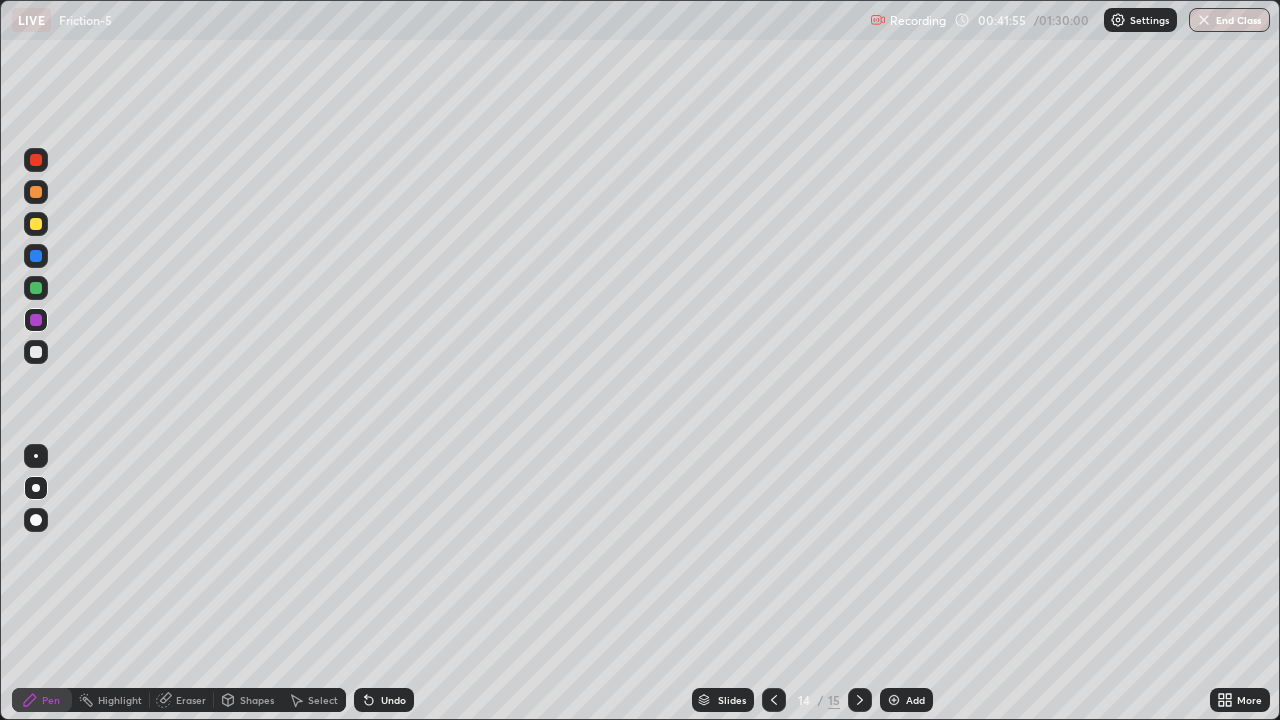 click at bounding box center [36, 352] 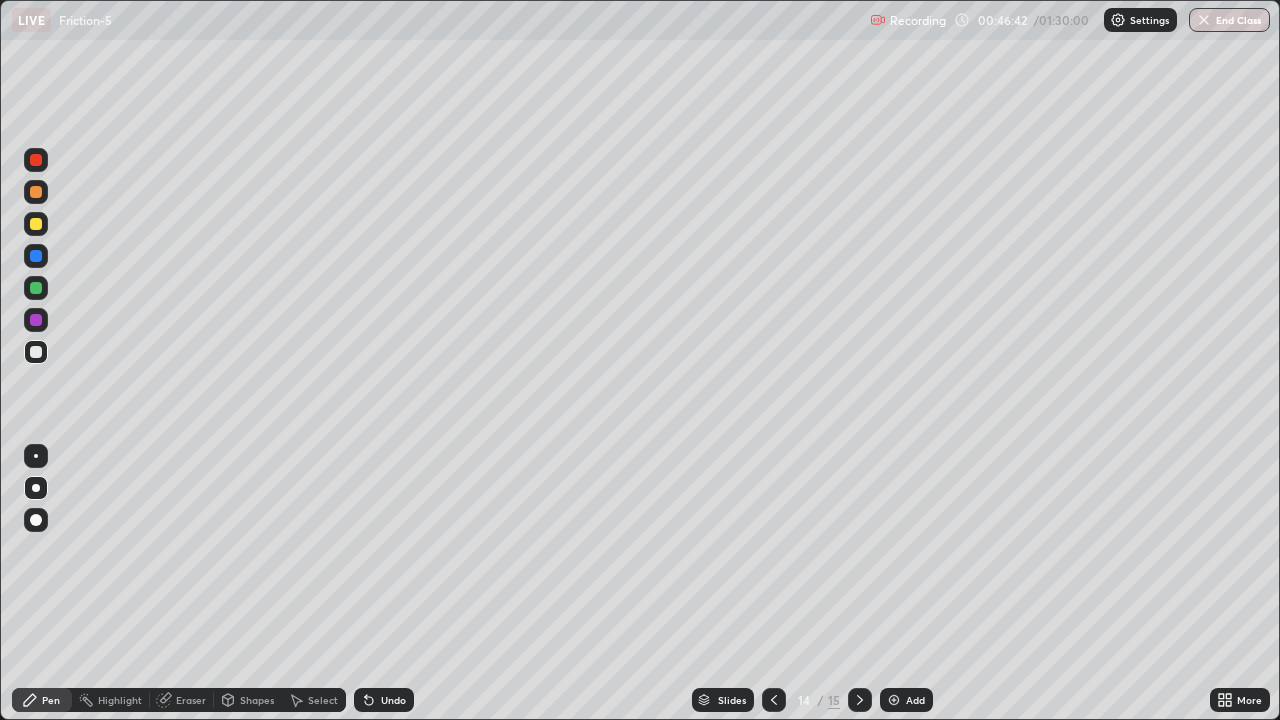 click at bounding box center [894, 700] 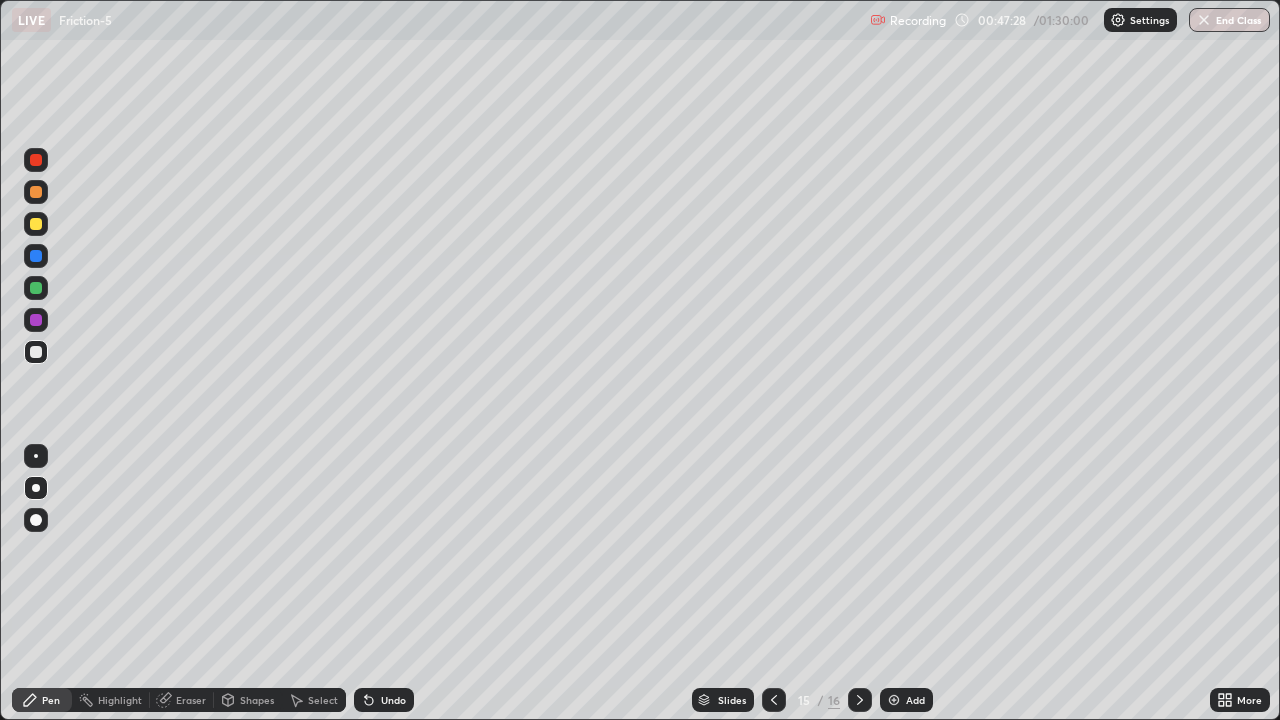 click at bounding box center [36, 288] 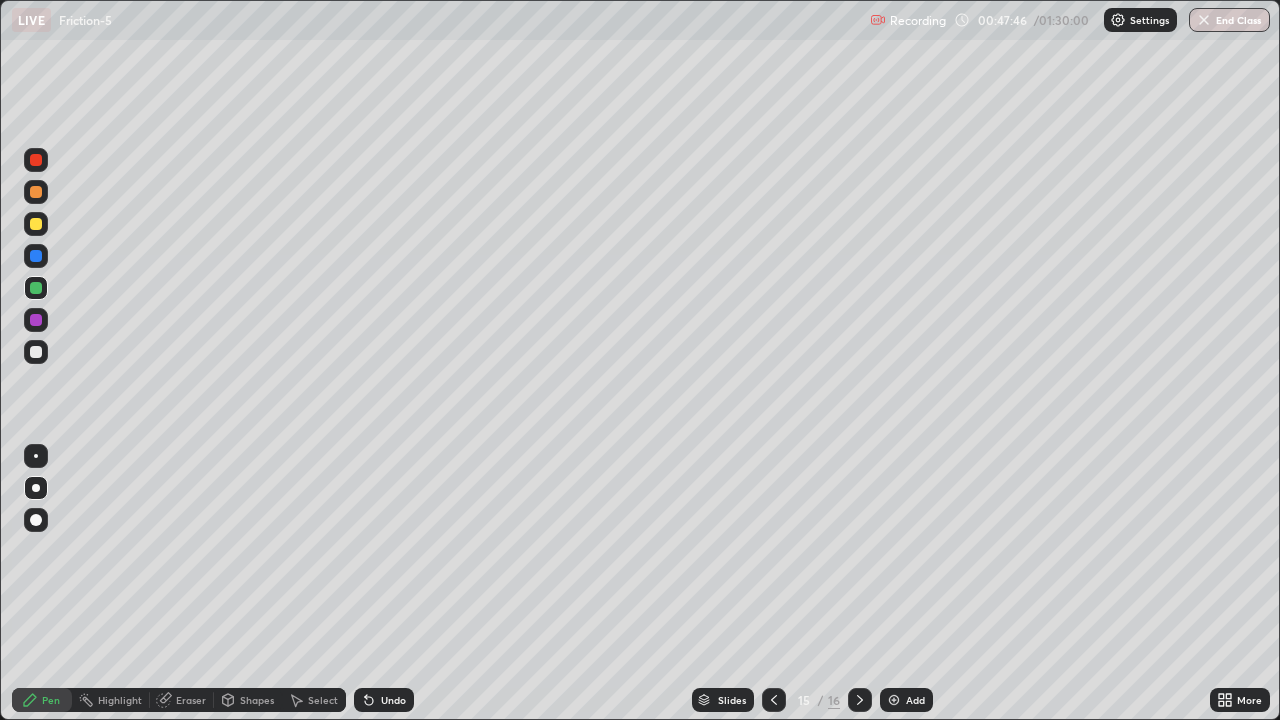 click at bounding box center (36, 224) 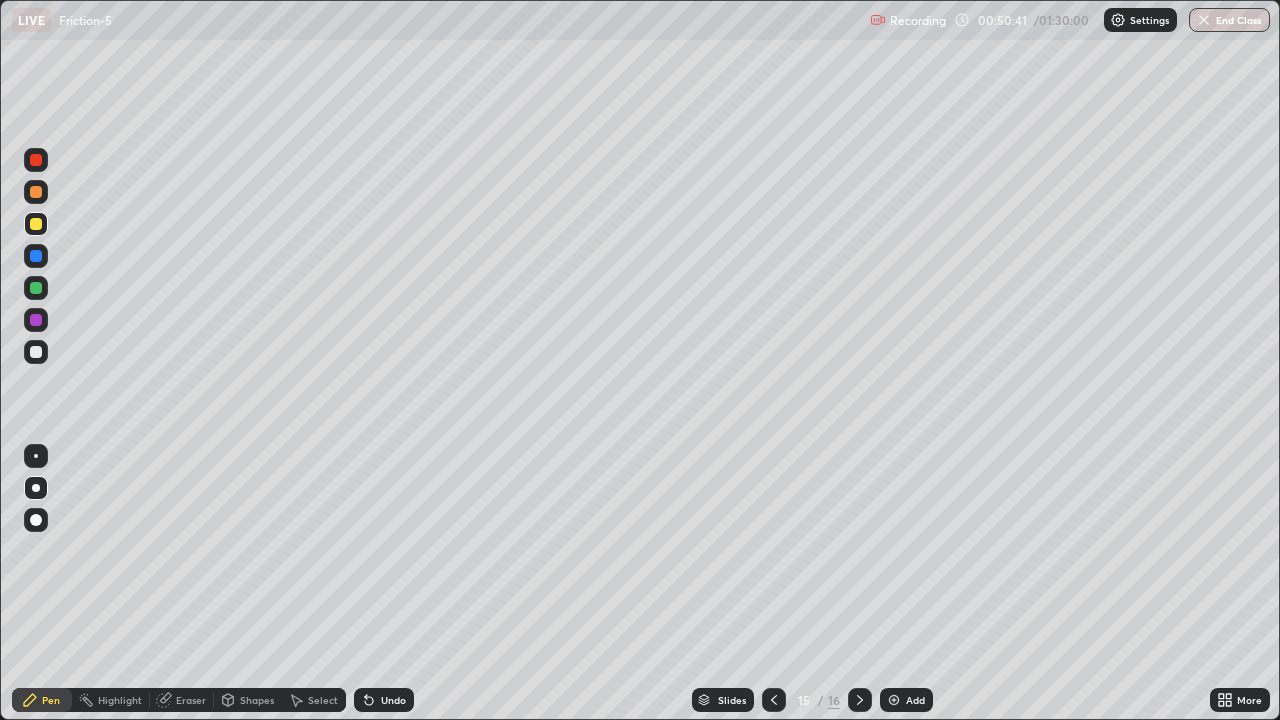 click on "Eraser" at bounding box center (191, 700) 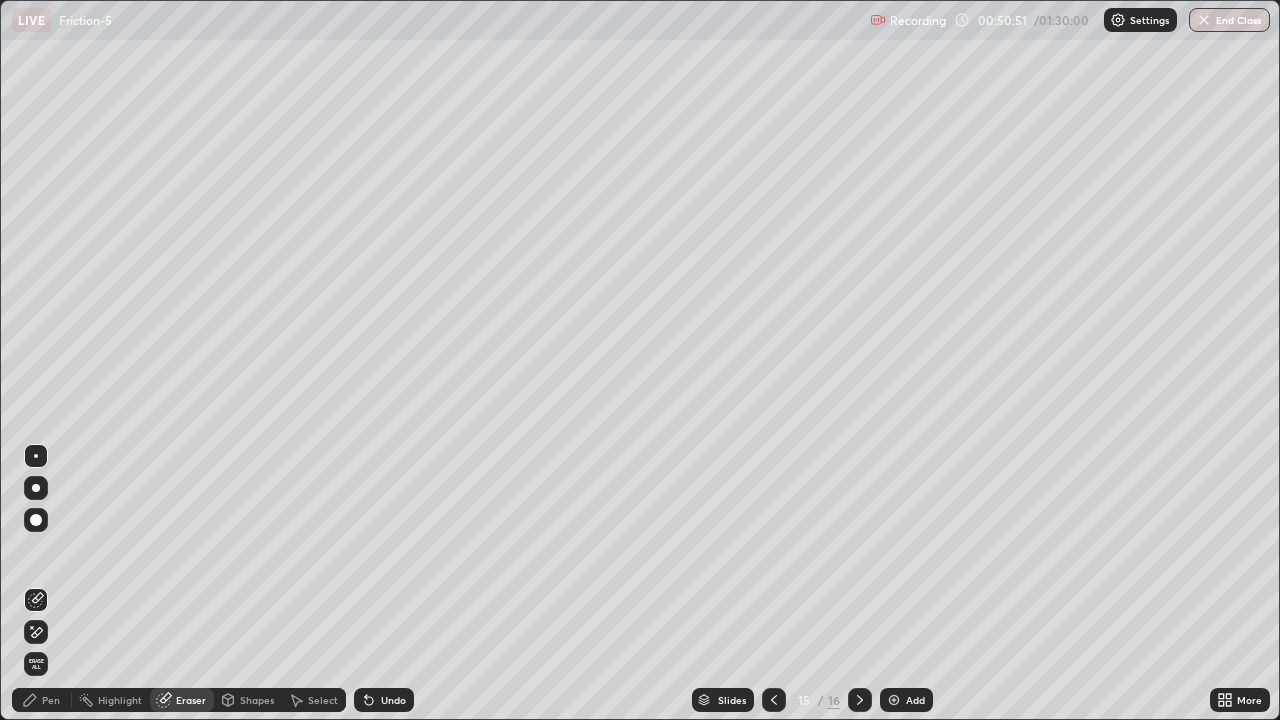 click on "Eraser" at bounding box center (191, 700) 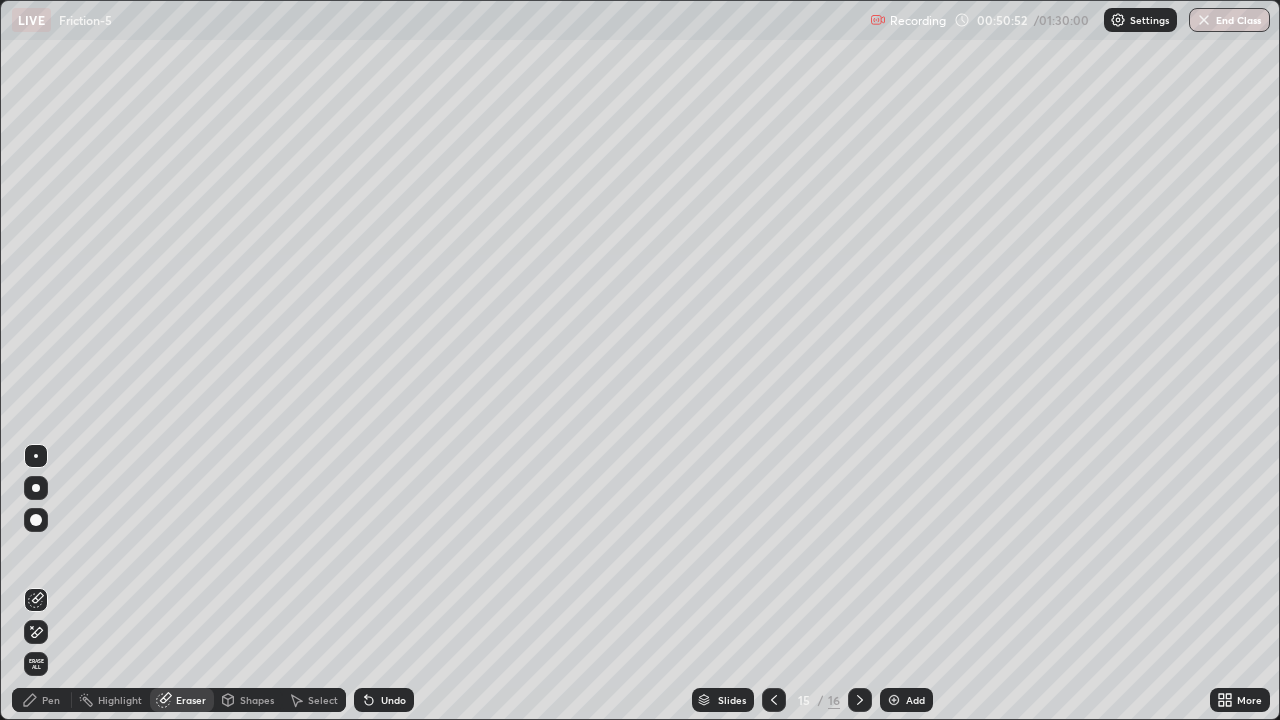 click on "Pen" at bounding box center (42, 700) 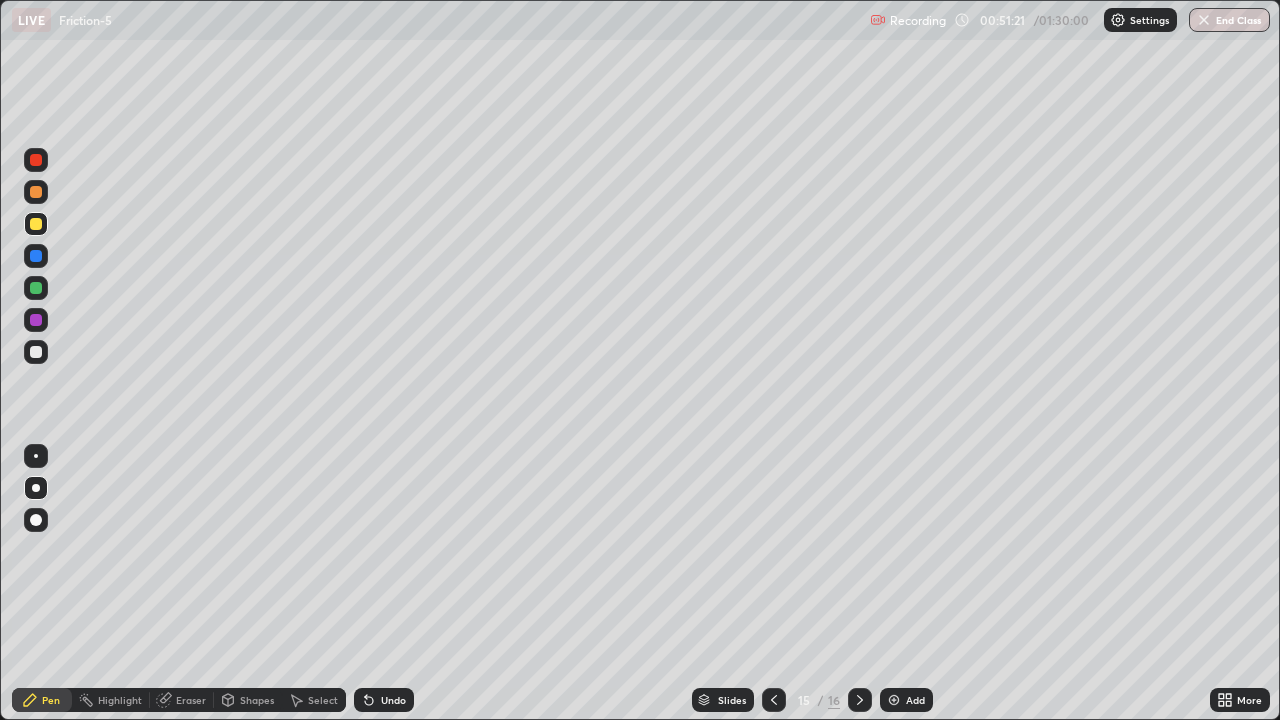 click on "Shapes" at bounding box center (257, 700) 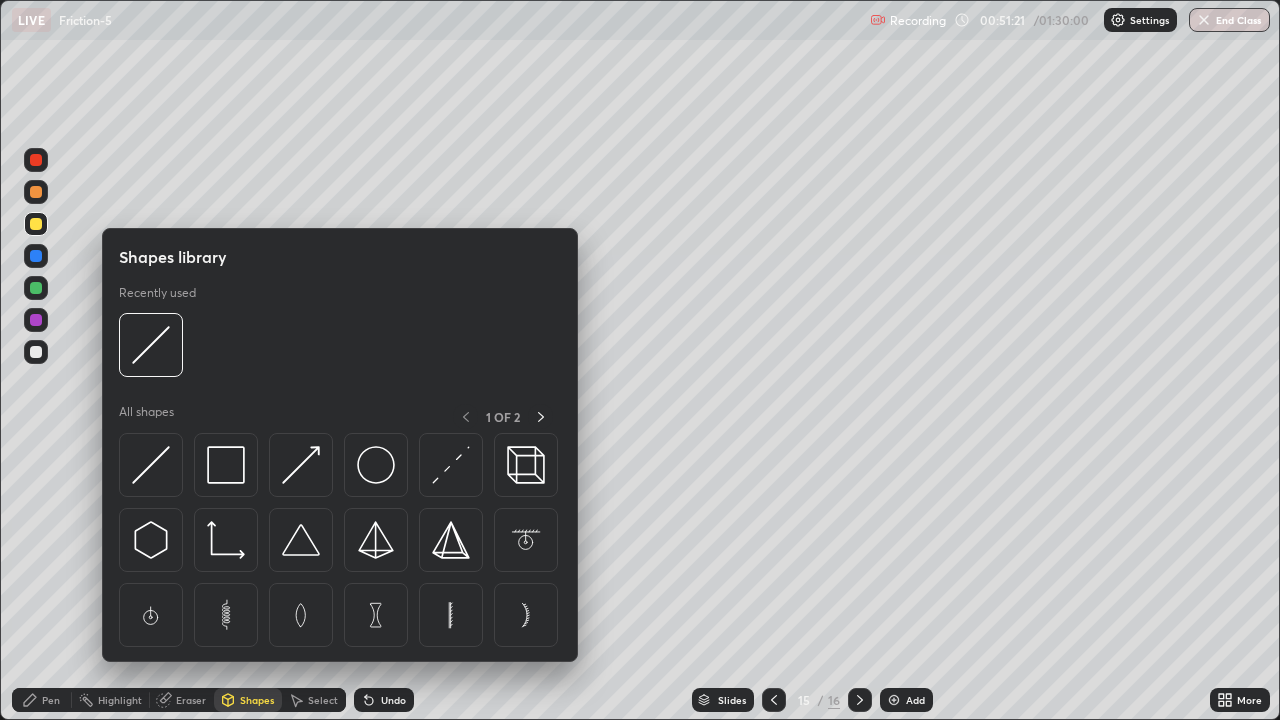 click on "Eraser" at bounding box center (182, 700) 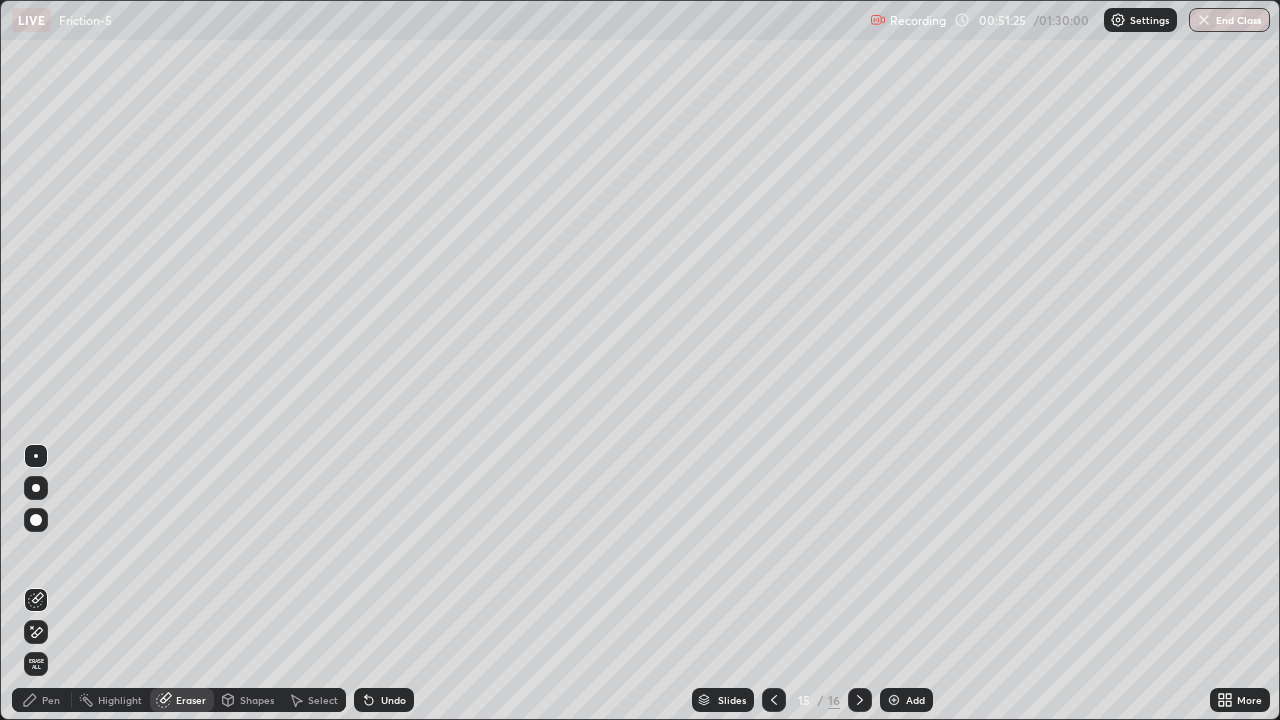 click on "Pen" at bounding box center (51, 700) 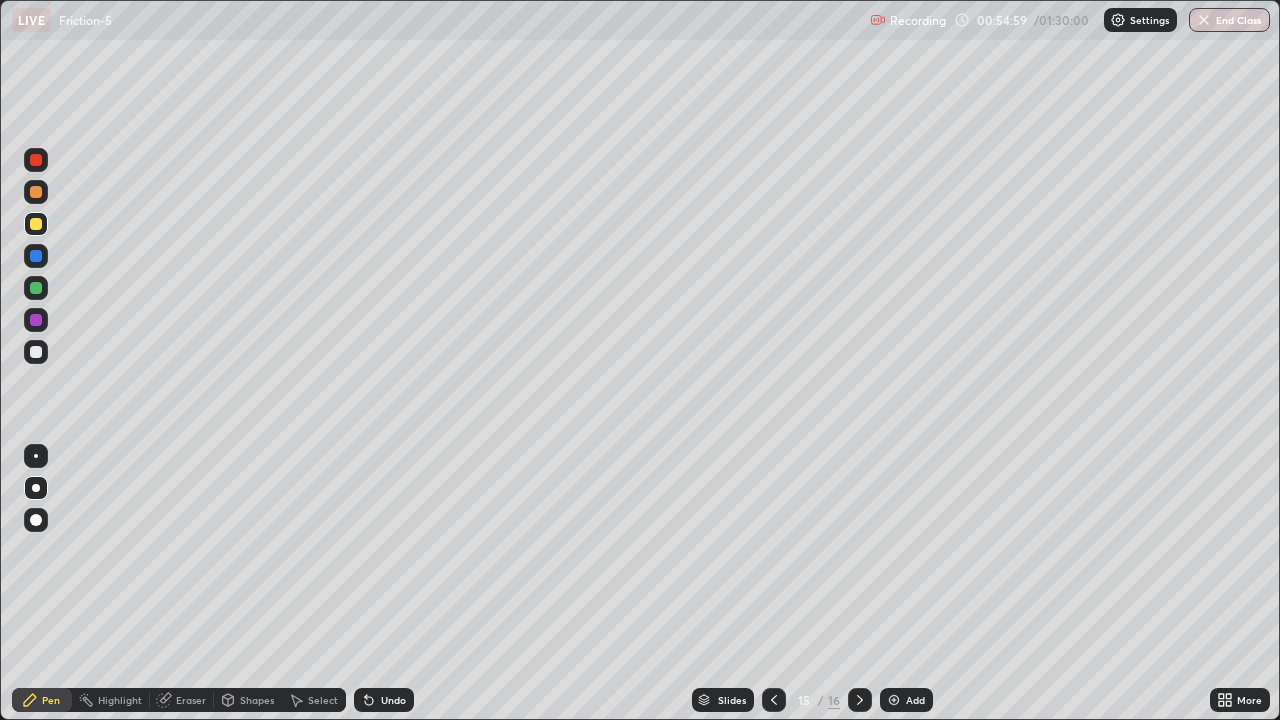 click at bounding box center [894, 700] 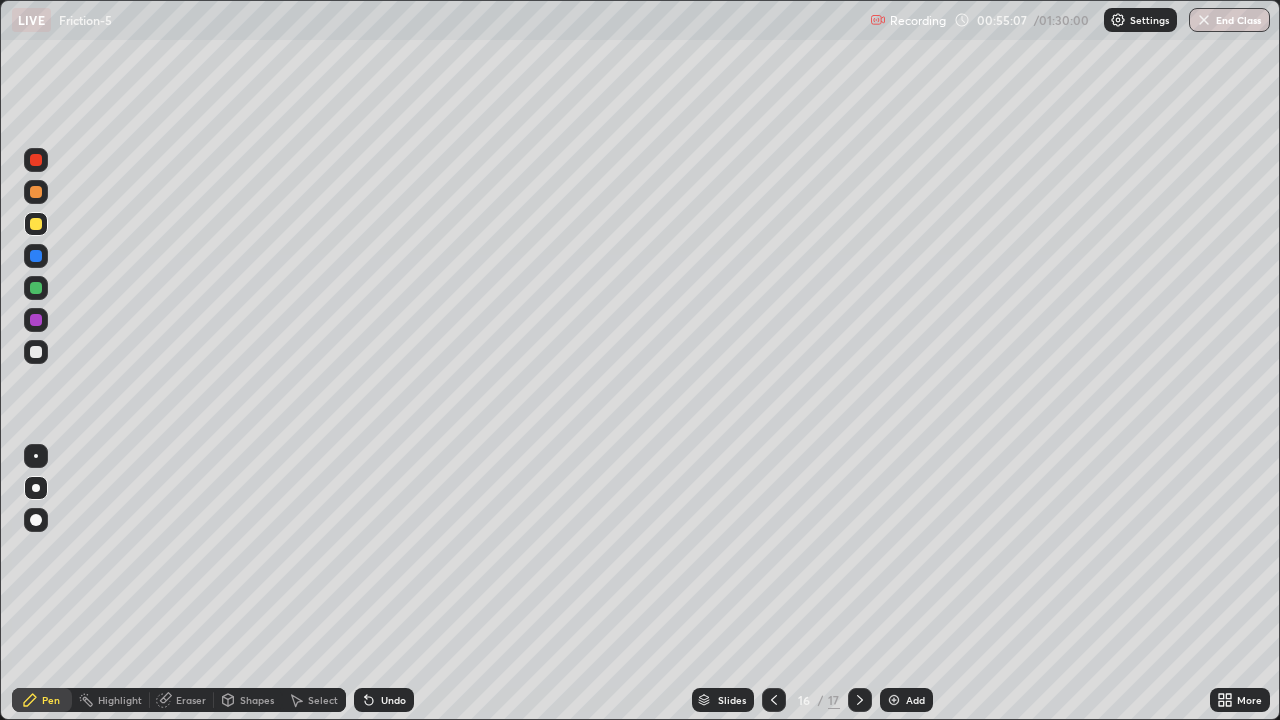 click at bounding box center (36, 352) 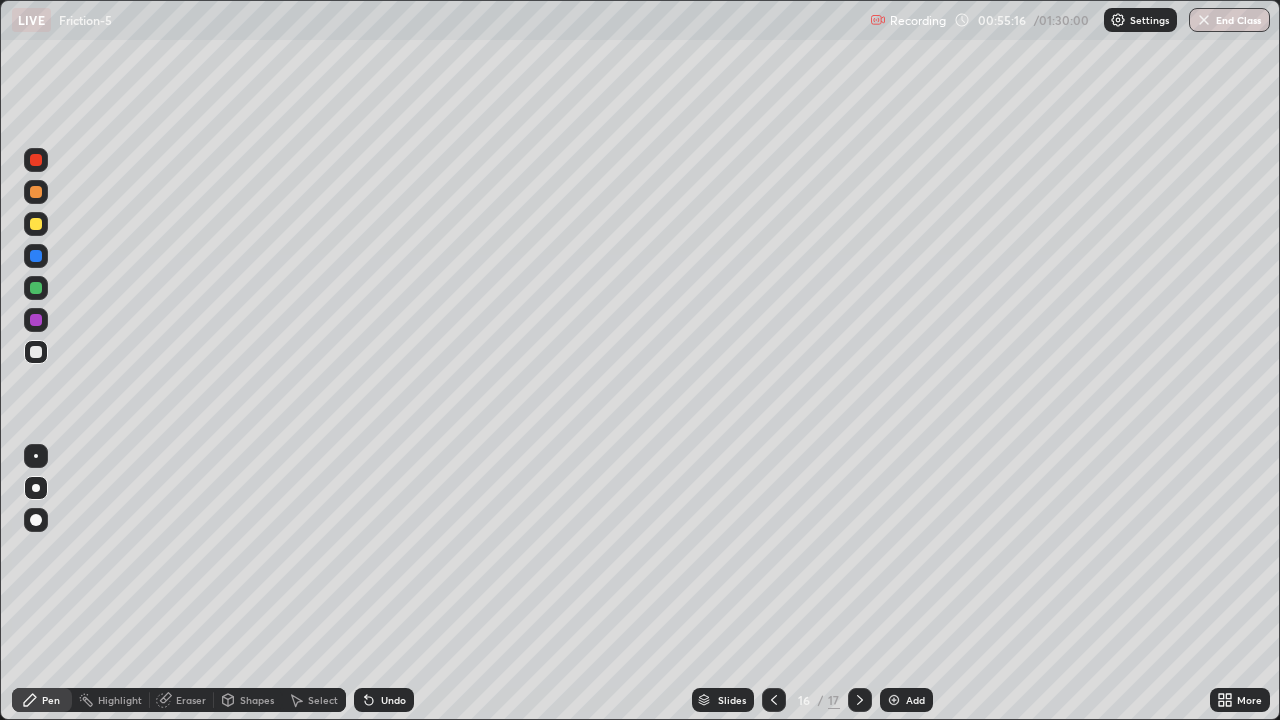click at bounding box center [36, 256] 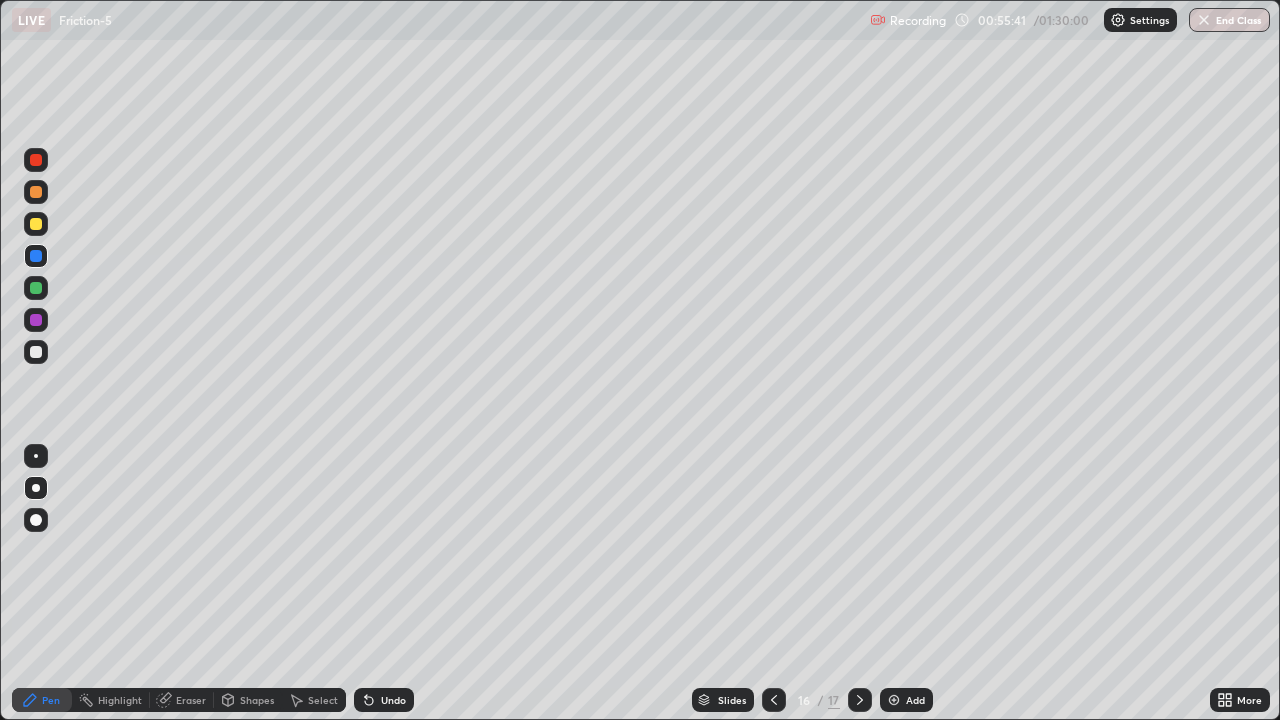 click at bounding box center (36, 288) 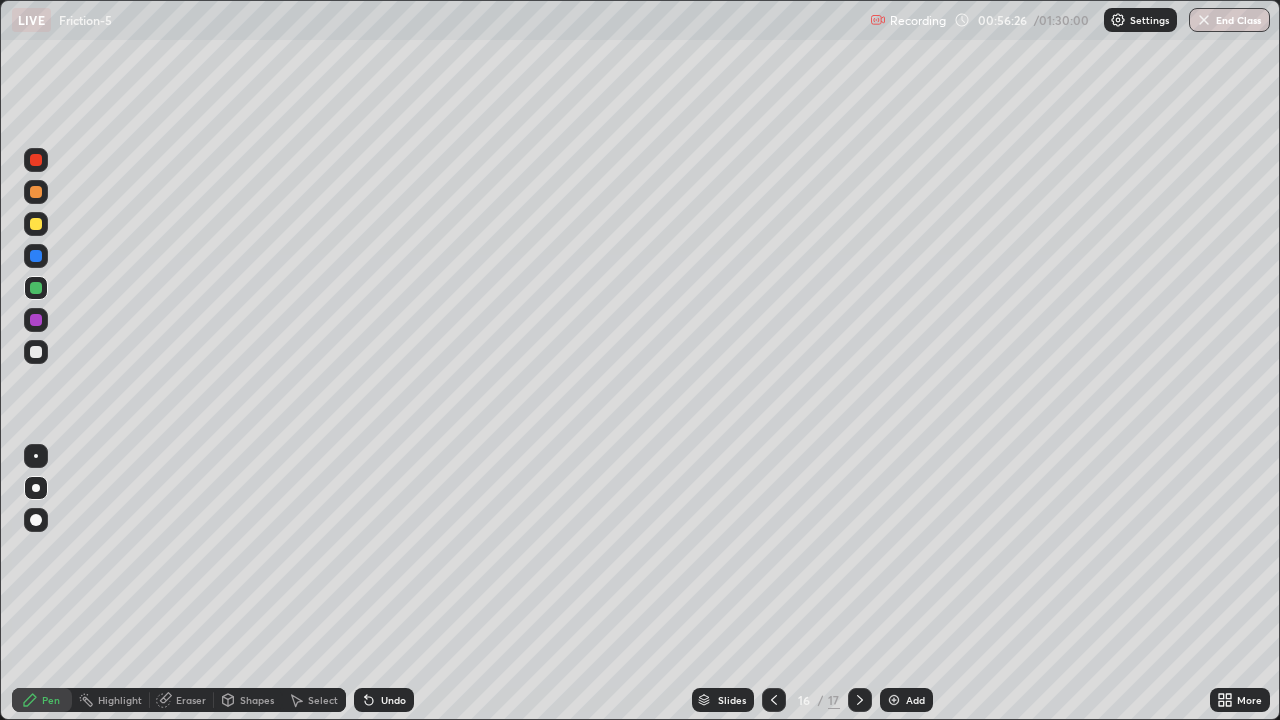 click at bounding box center (36, 224) 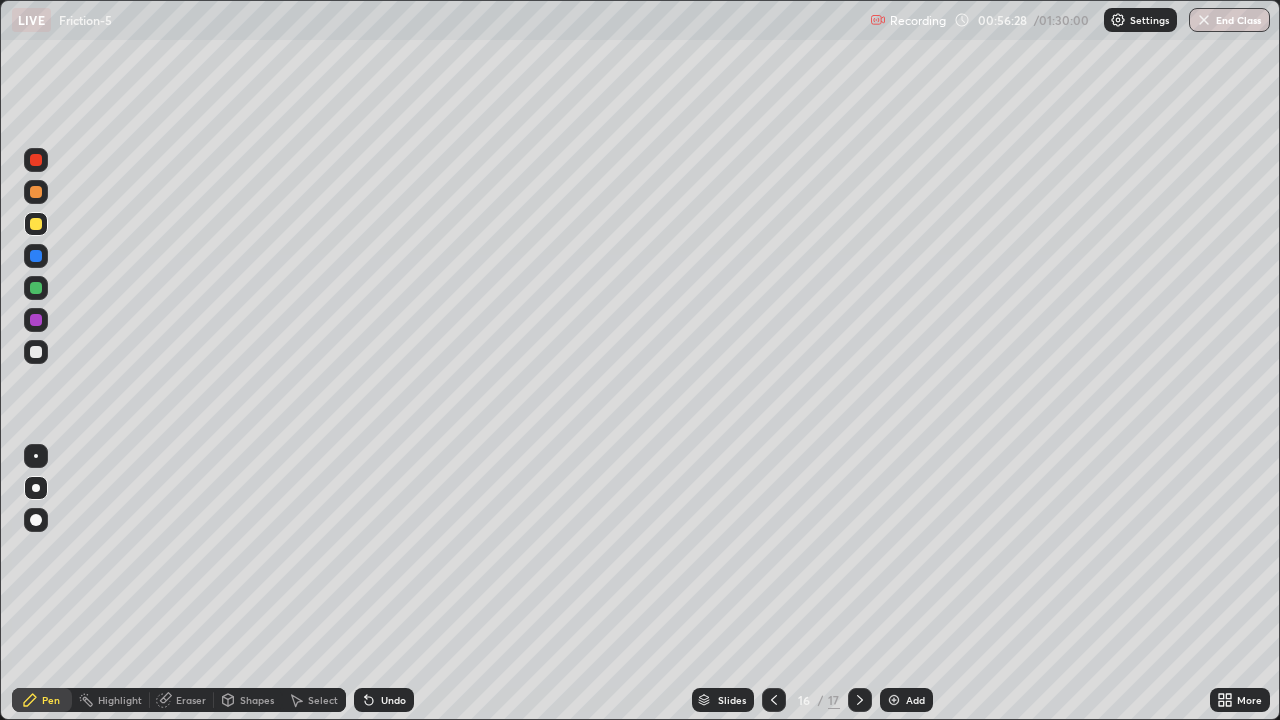 click at bounding box center [36, 256] 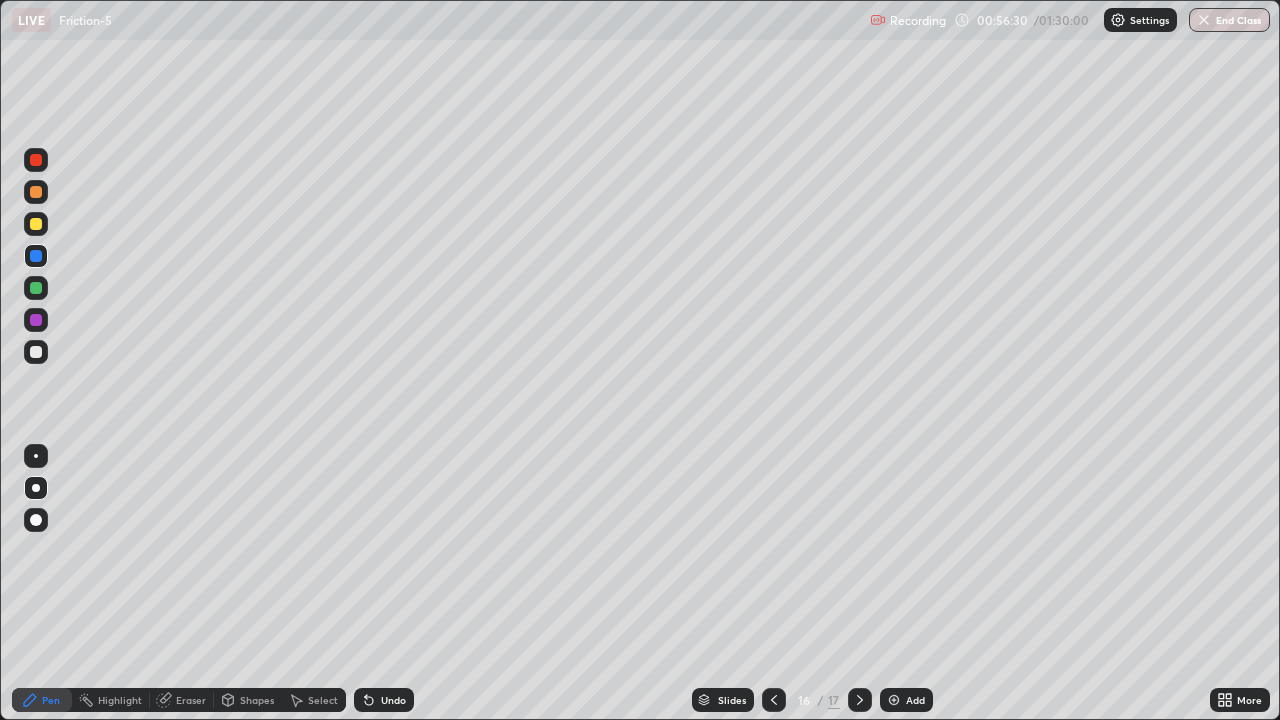 click at bounding box center (36, 192) 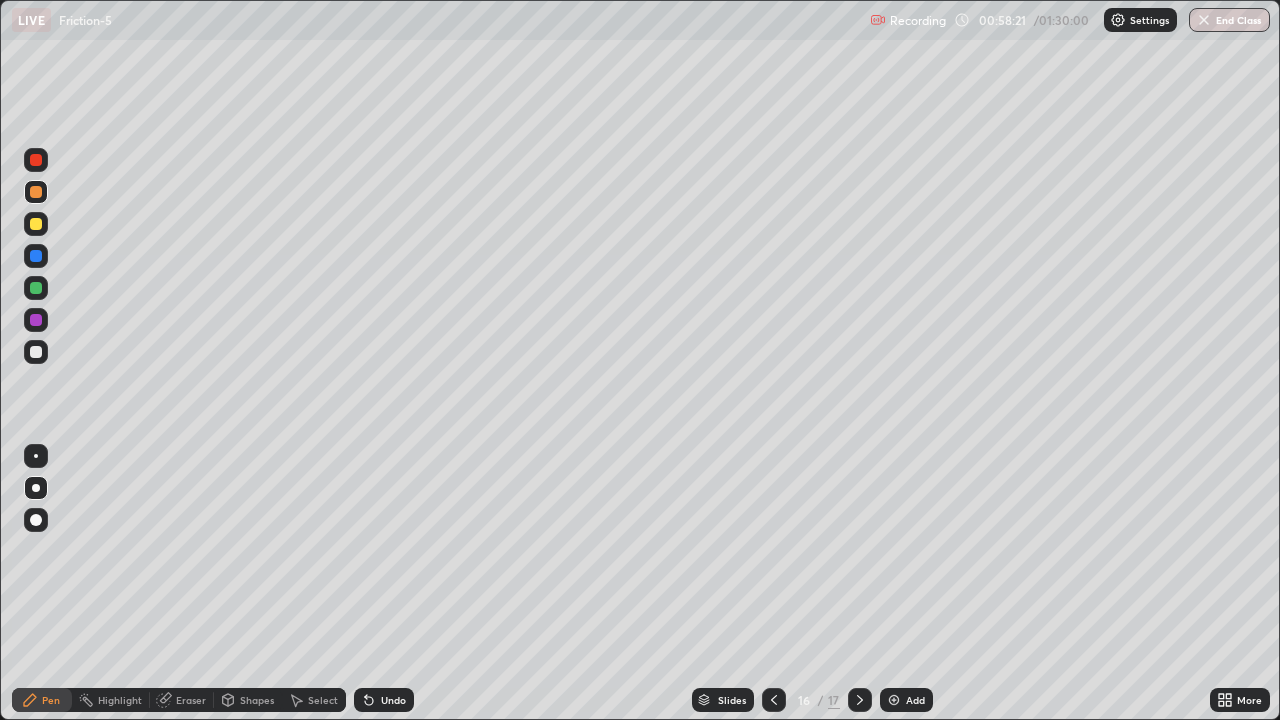 click at bounding box center (36, 352) 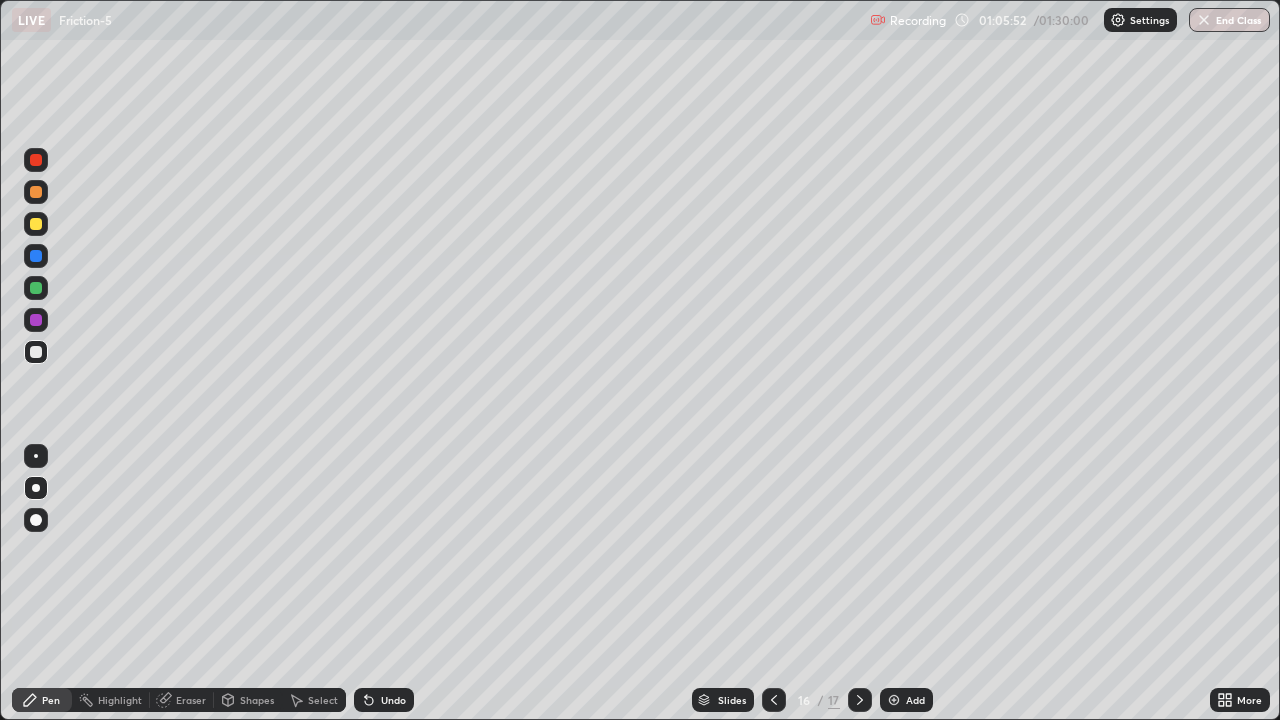 click at bounding box center [894, 700] 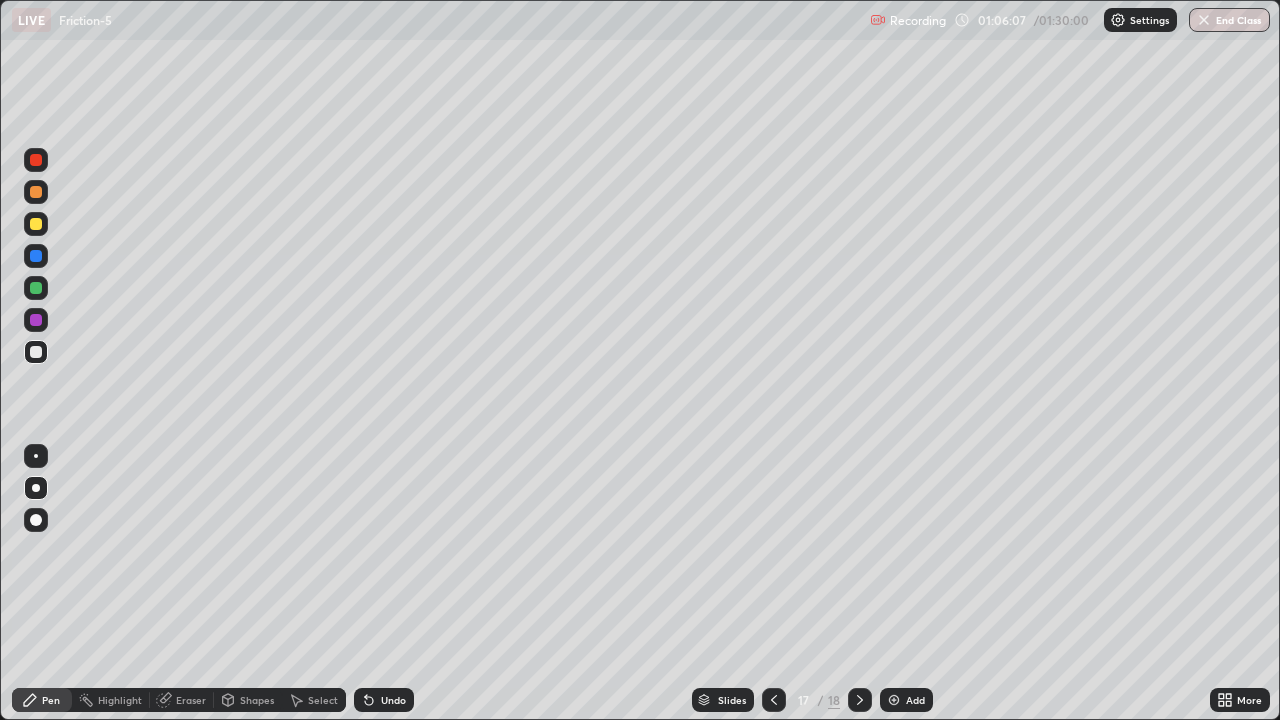 click on "Eraser" at bounding box center [191, 700] 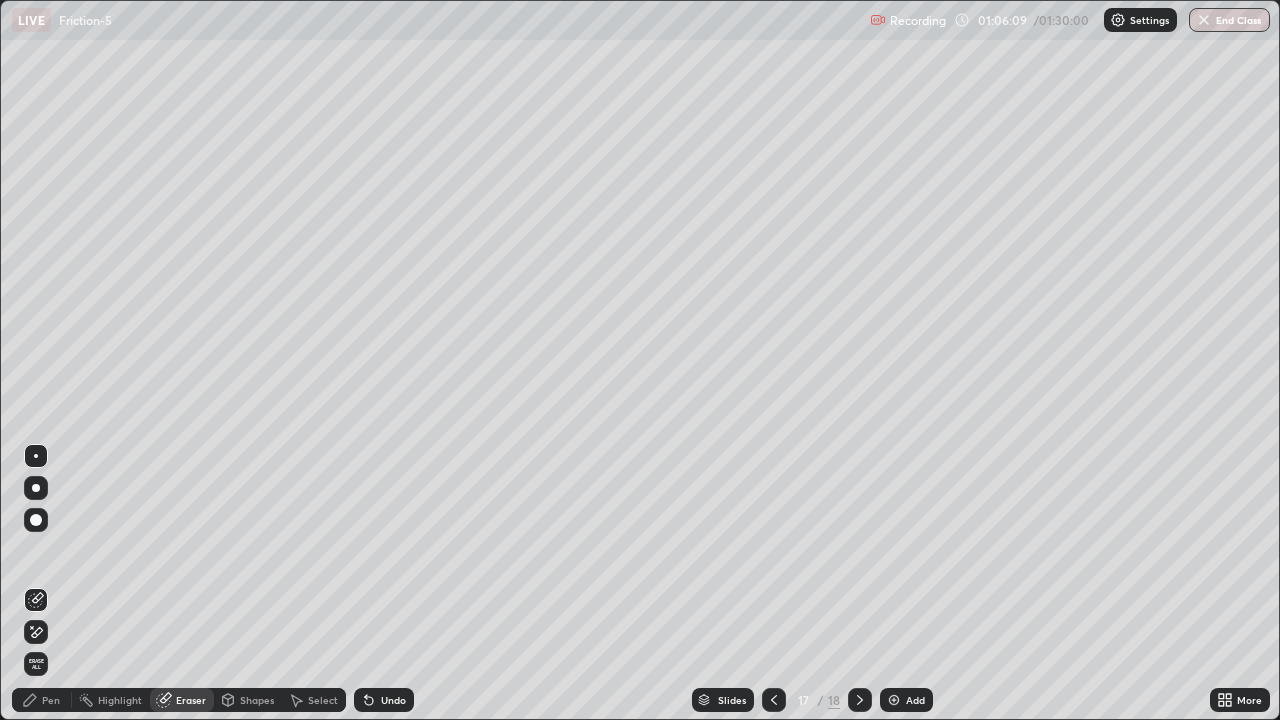 click on "Pen" at bounding box center [42, 700] 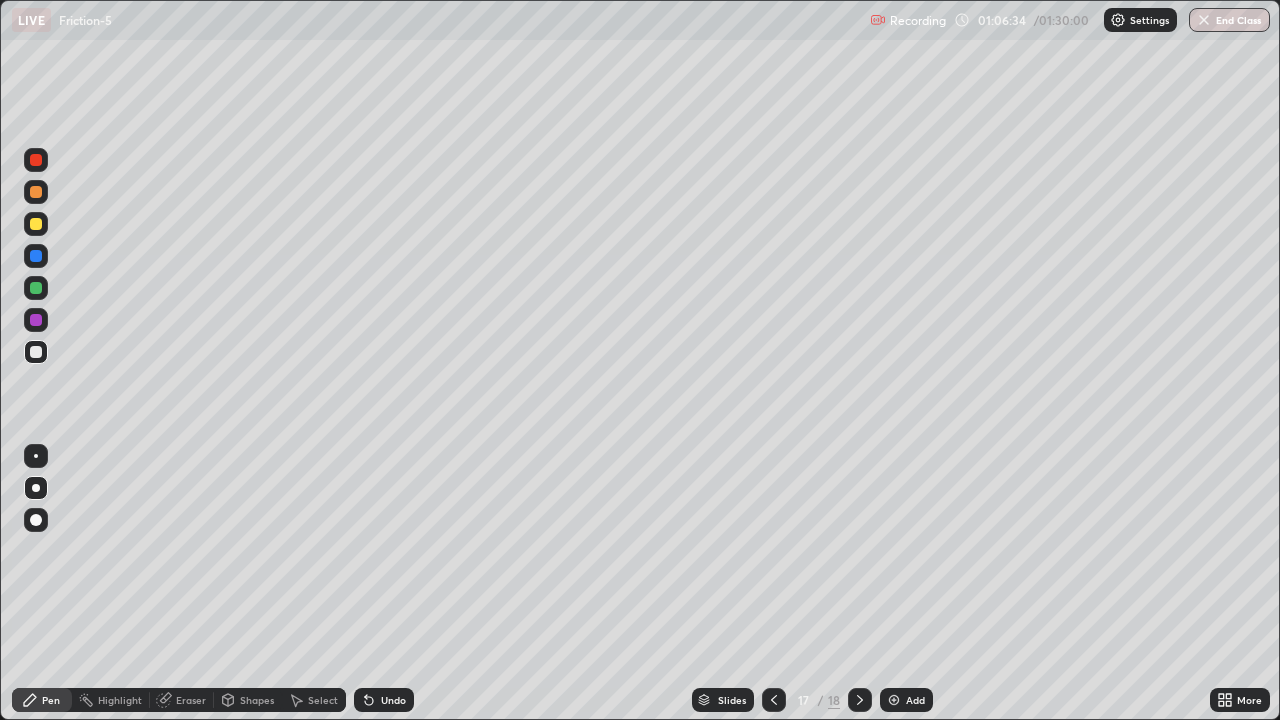 click 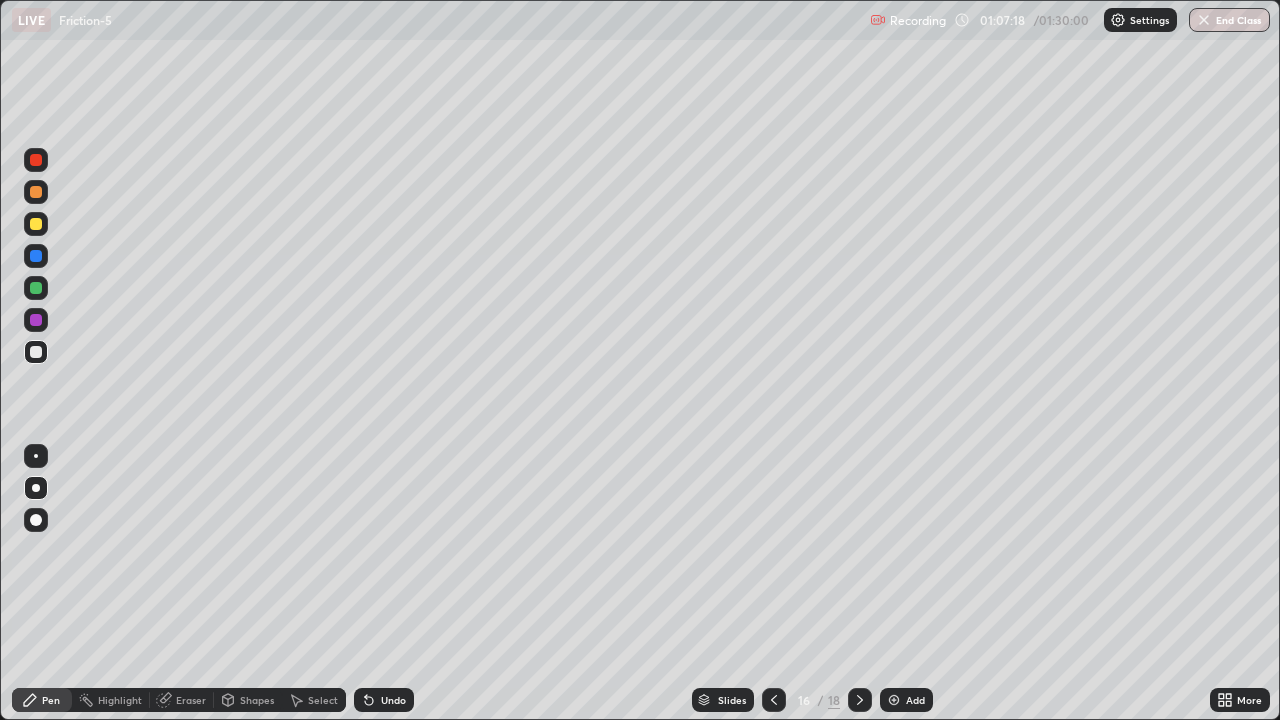 click 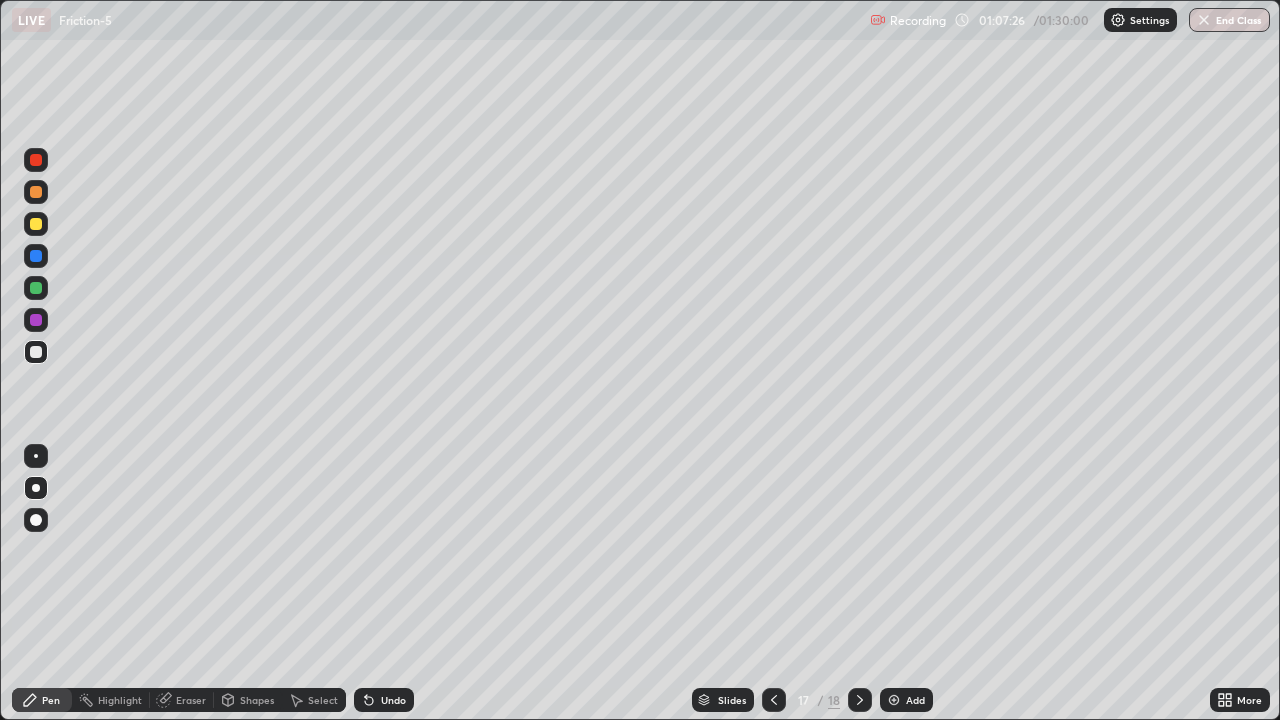 click 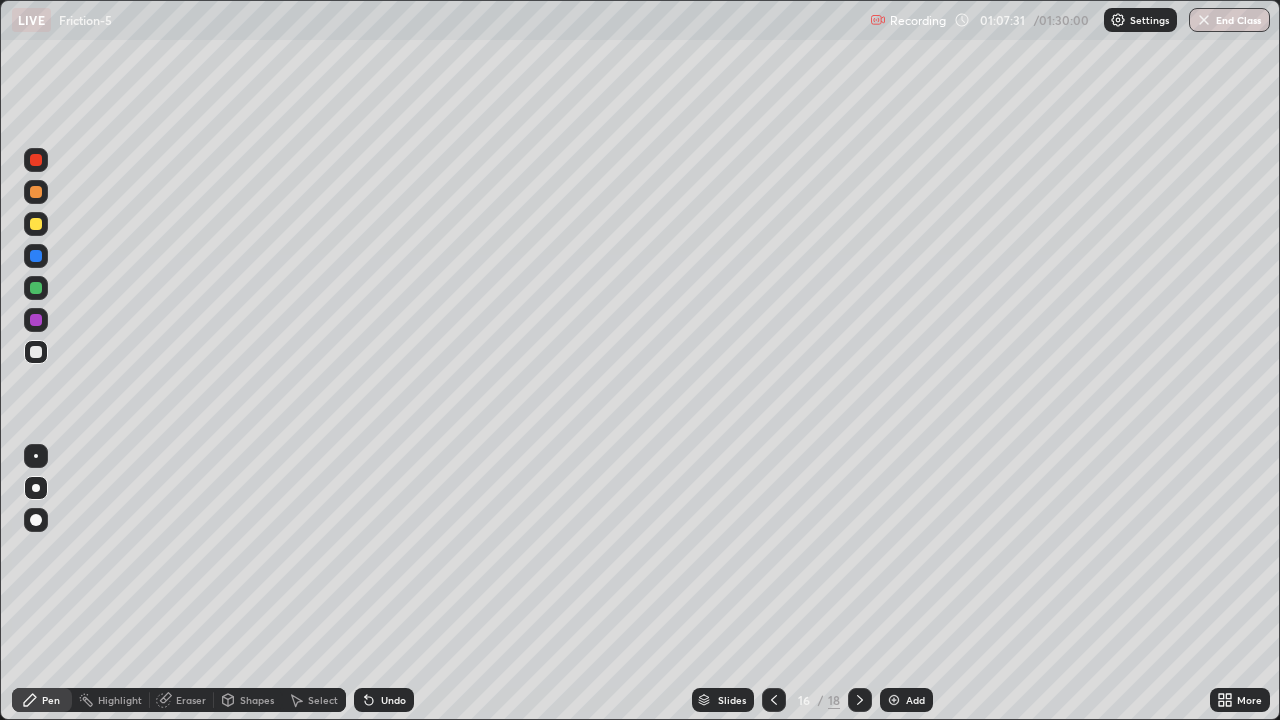 click 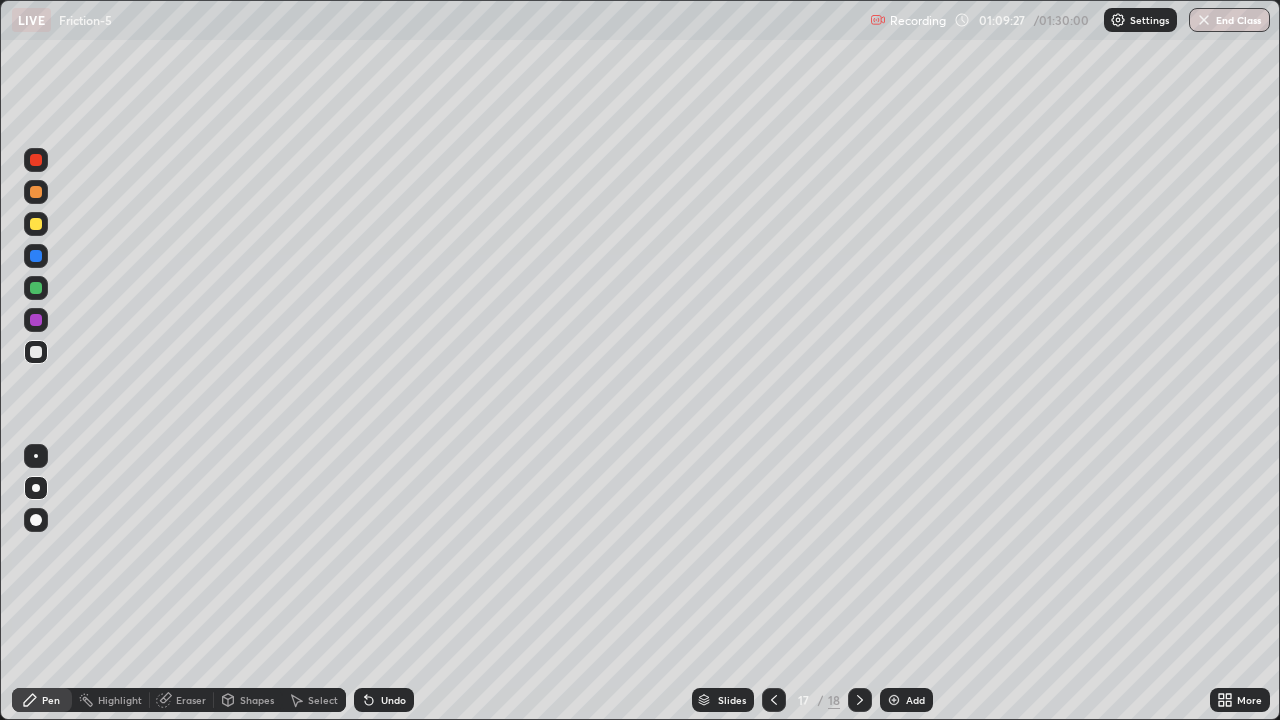 click on "Eraser" at bounding box center [191, 700] 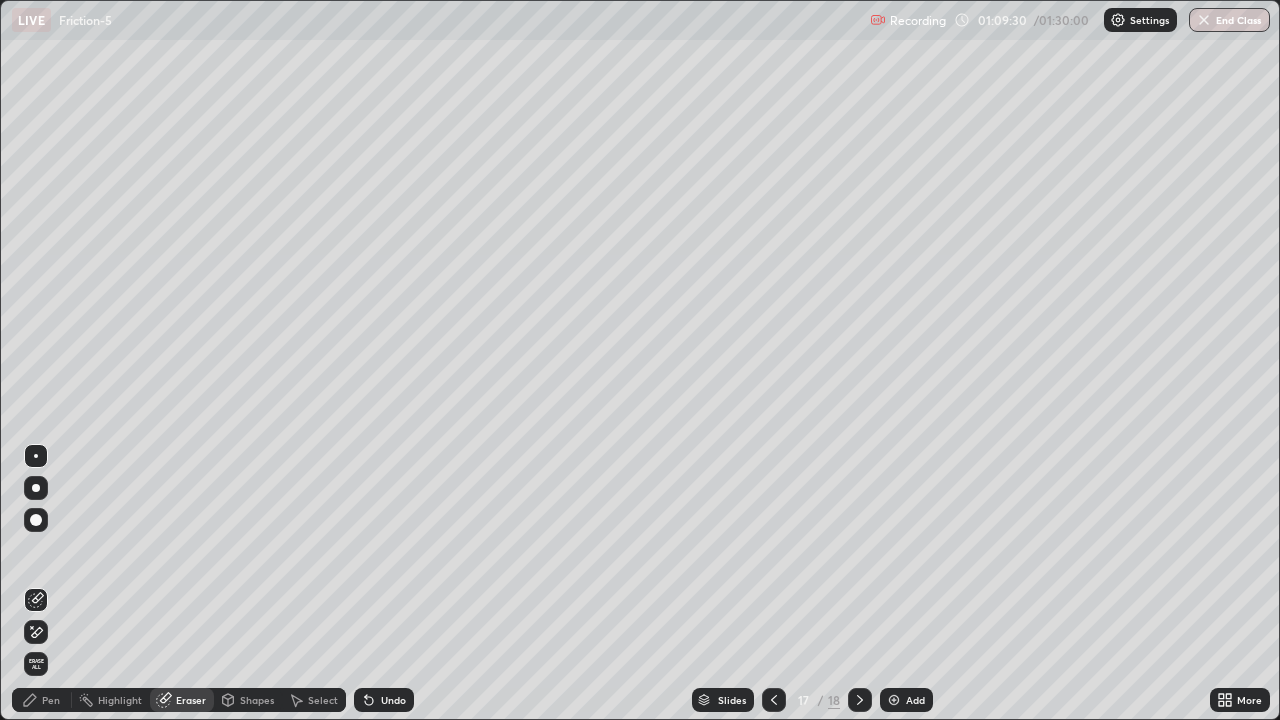 click on "Pen" at bounding box center (51, 700) 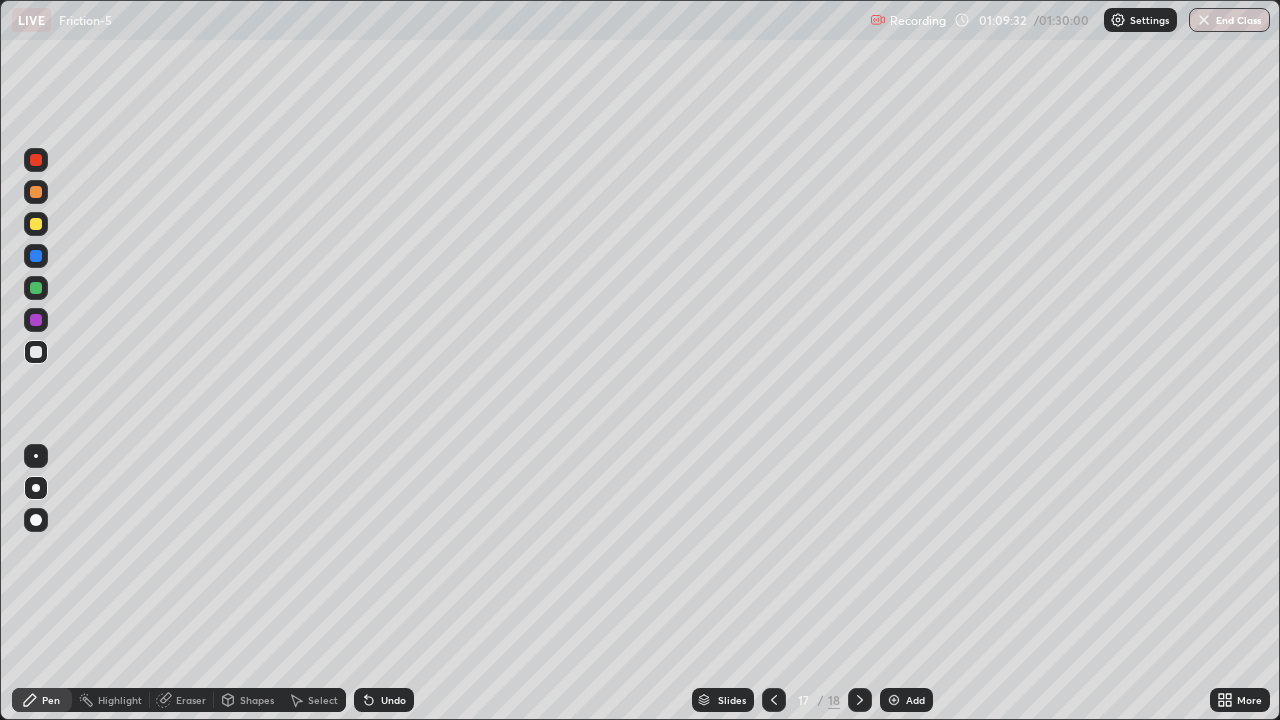 click at bounding box center (36, 352) 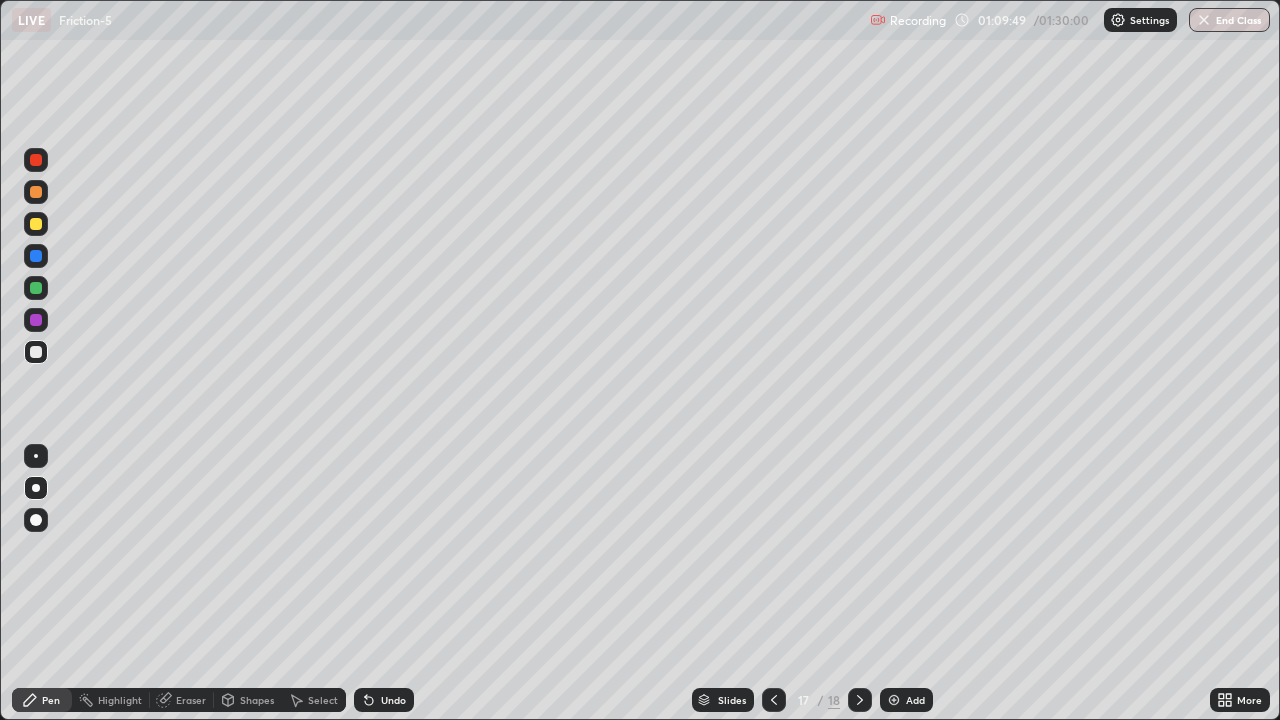 click 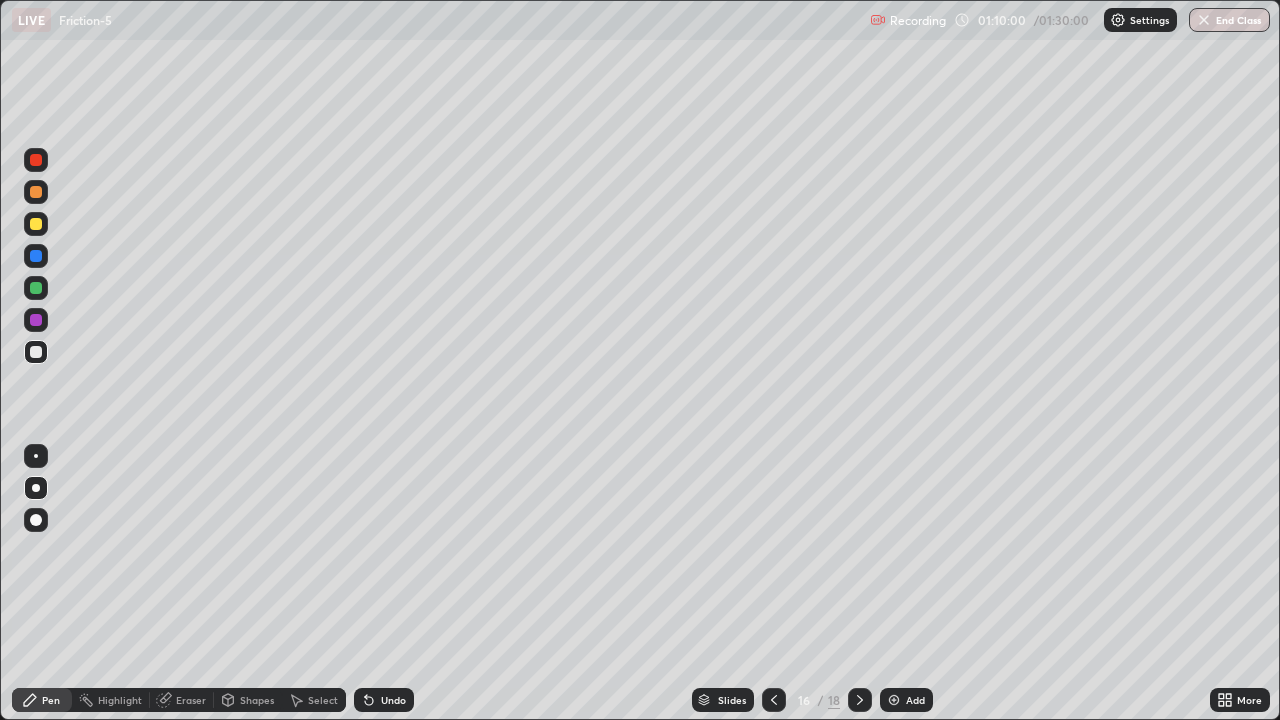 click 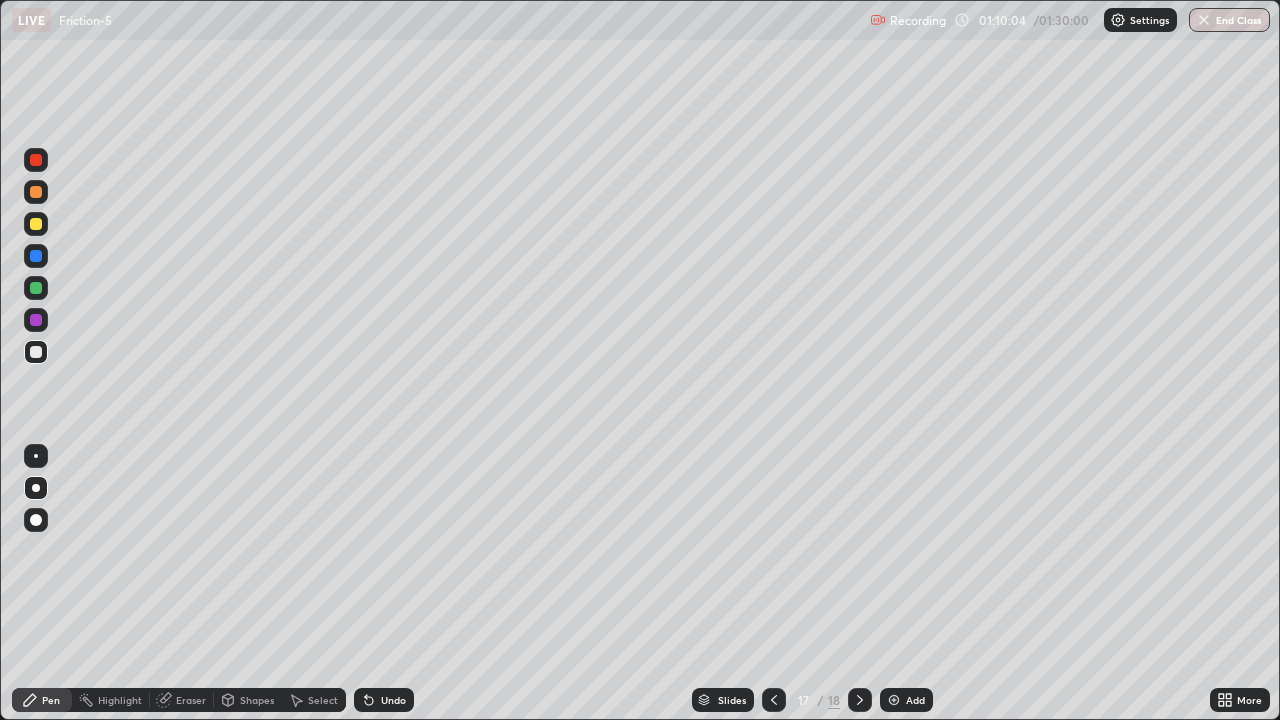 click 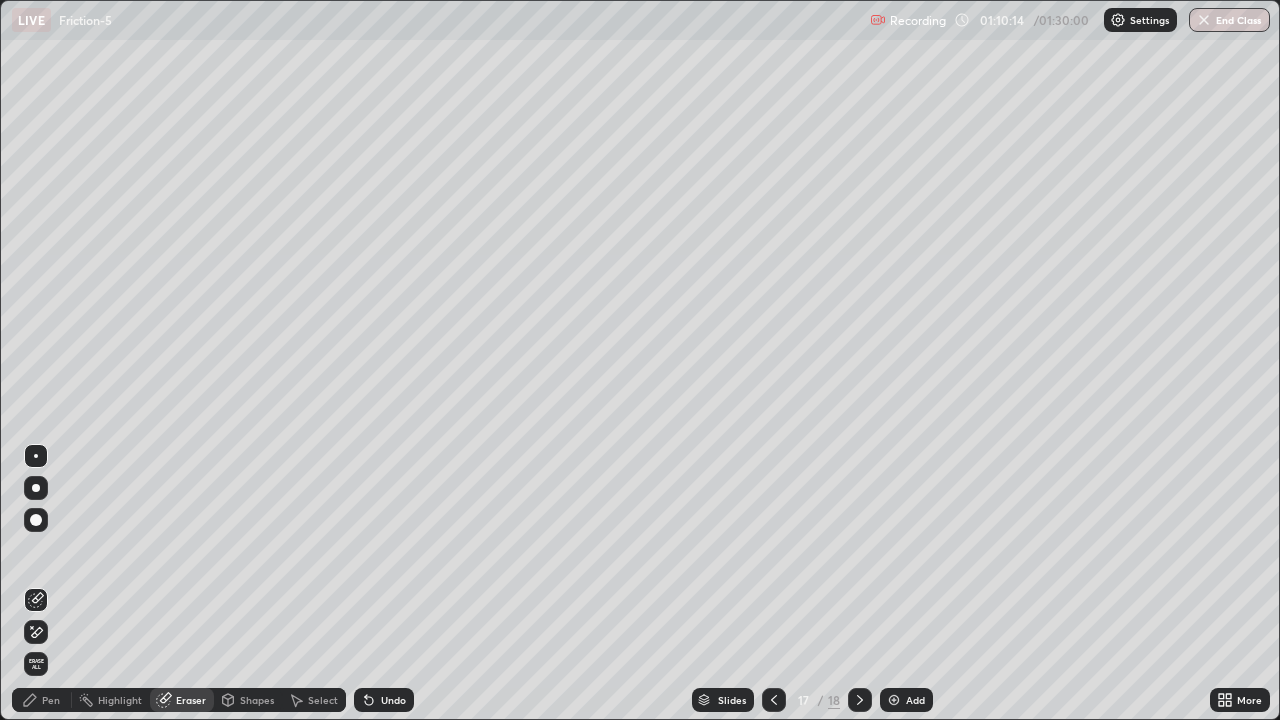 click on "Pen" at bounding box center [42, 700] 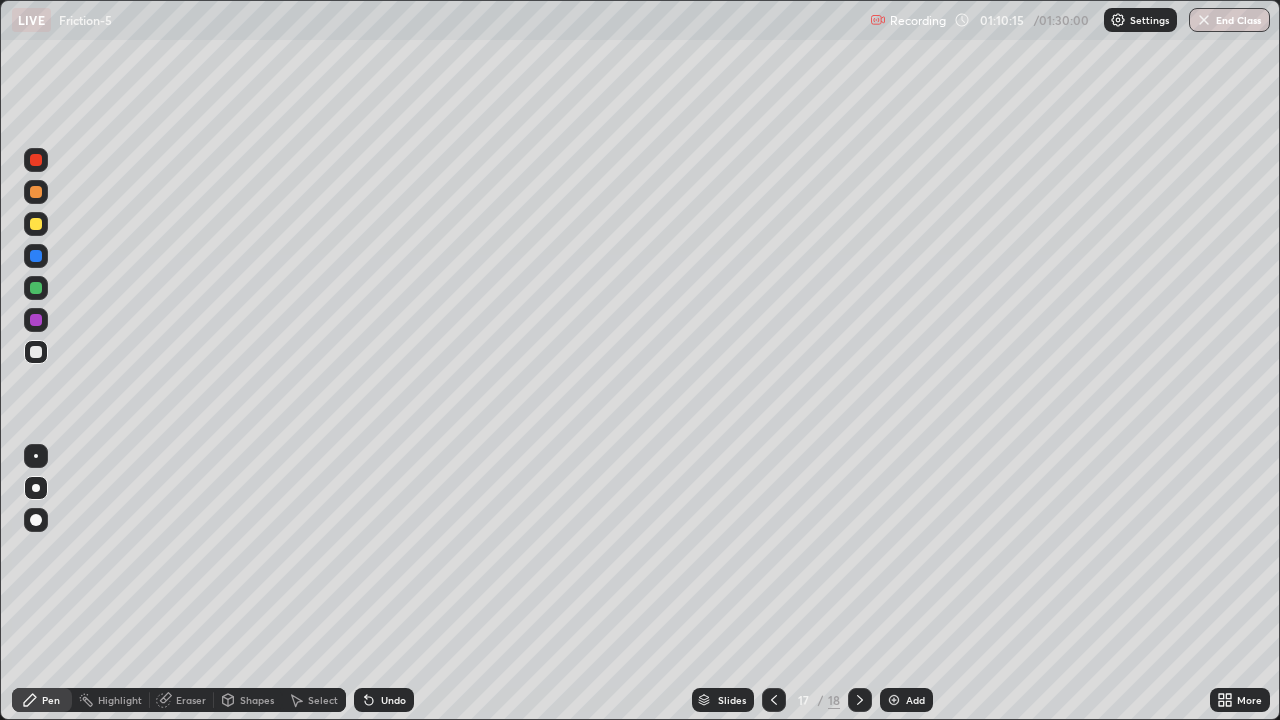 click at bounding box center (36, 224) 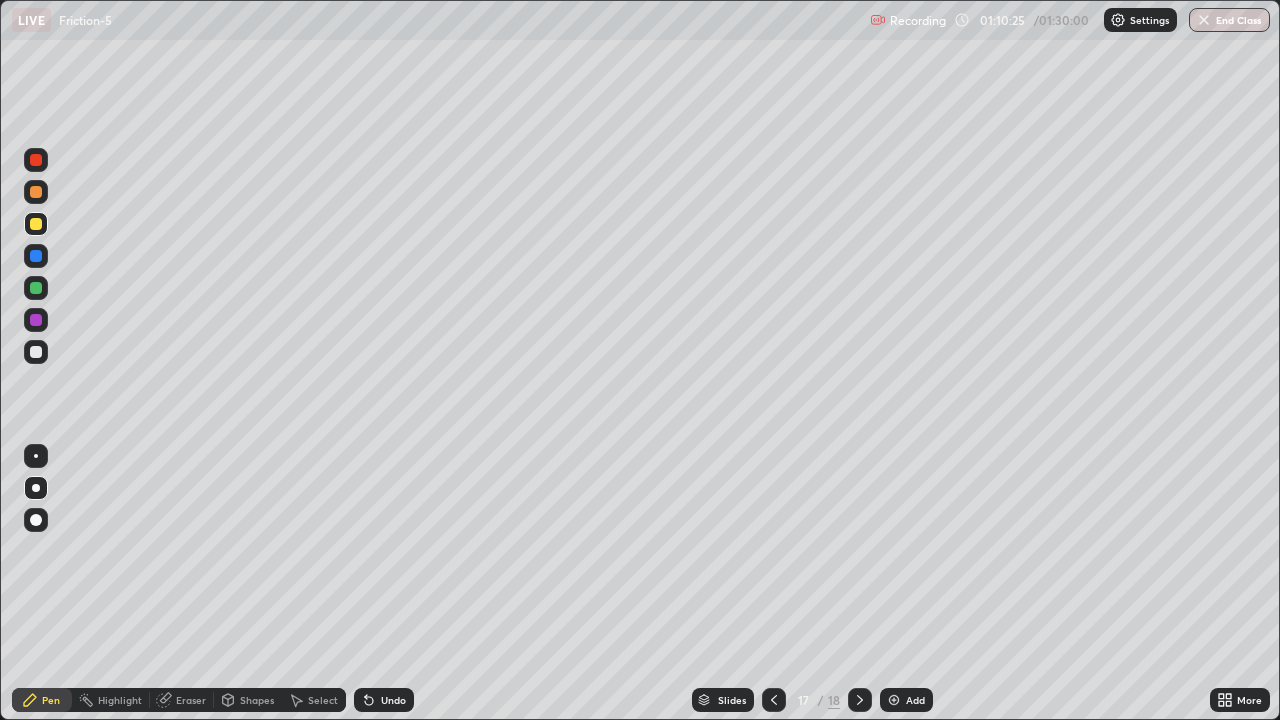 click 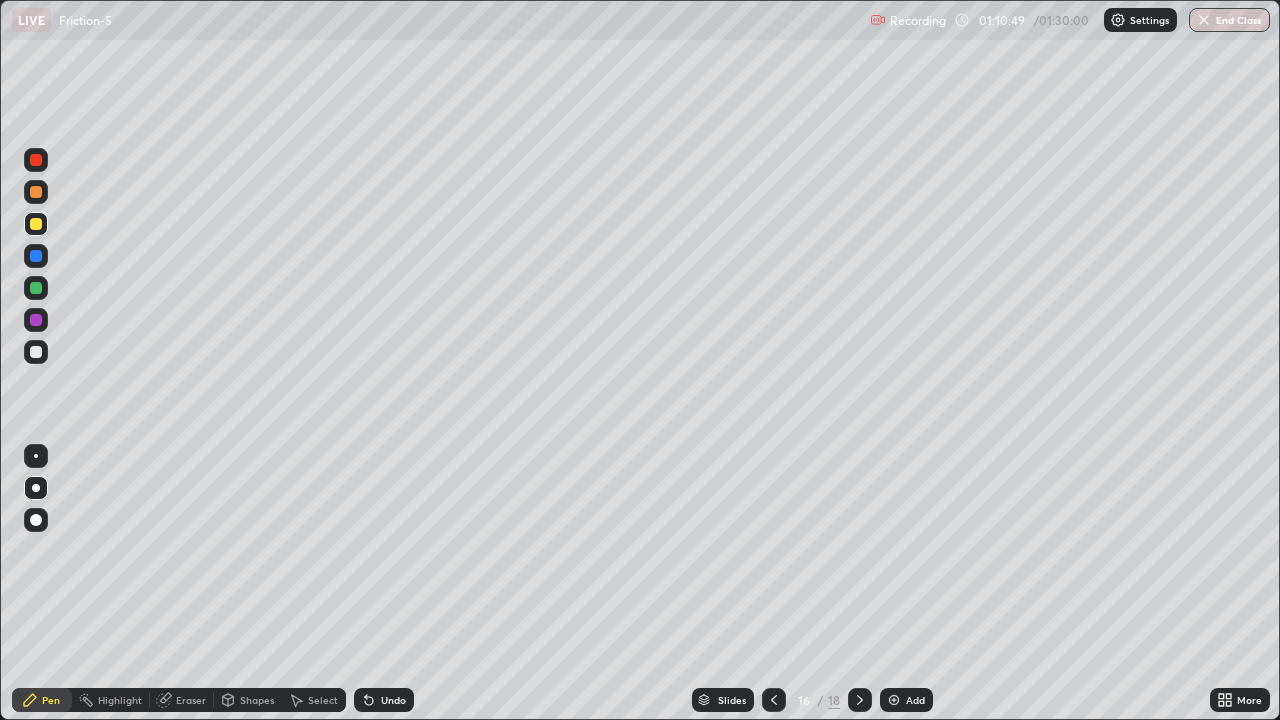 click 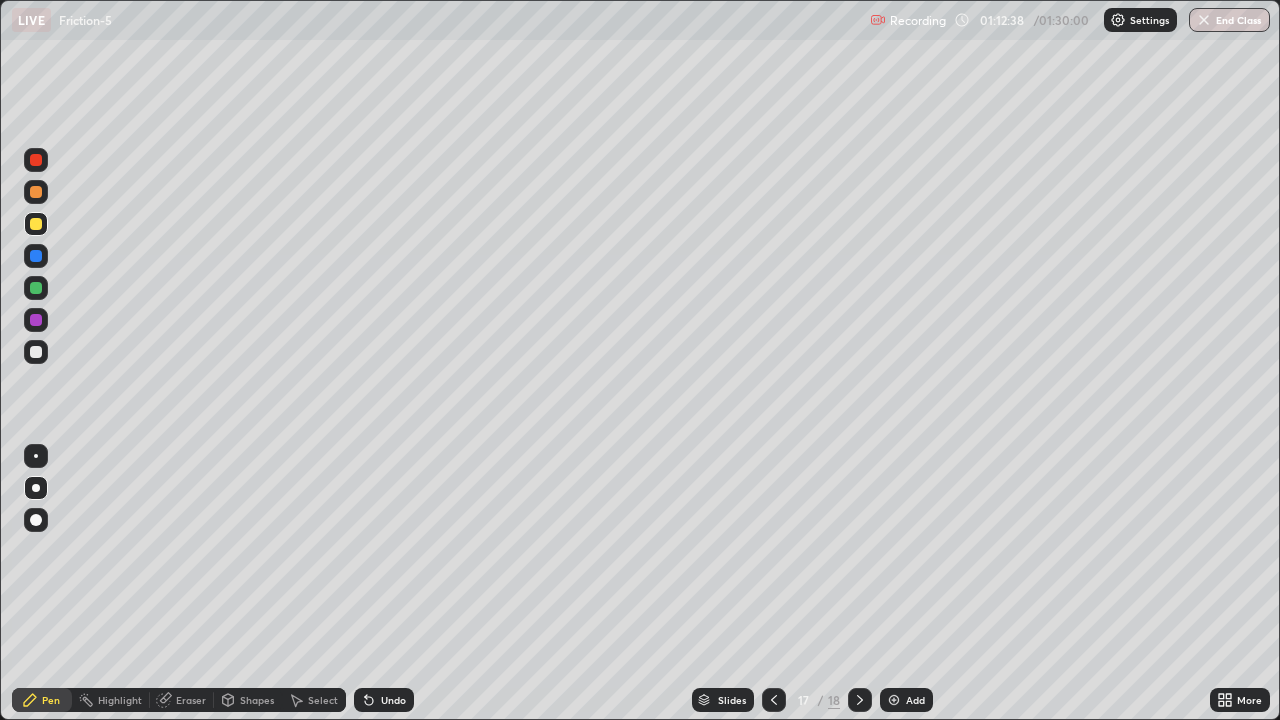 click at bounding box center (894, 700) 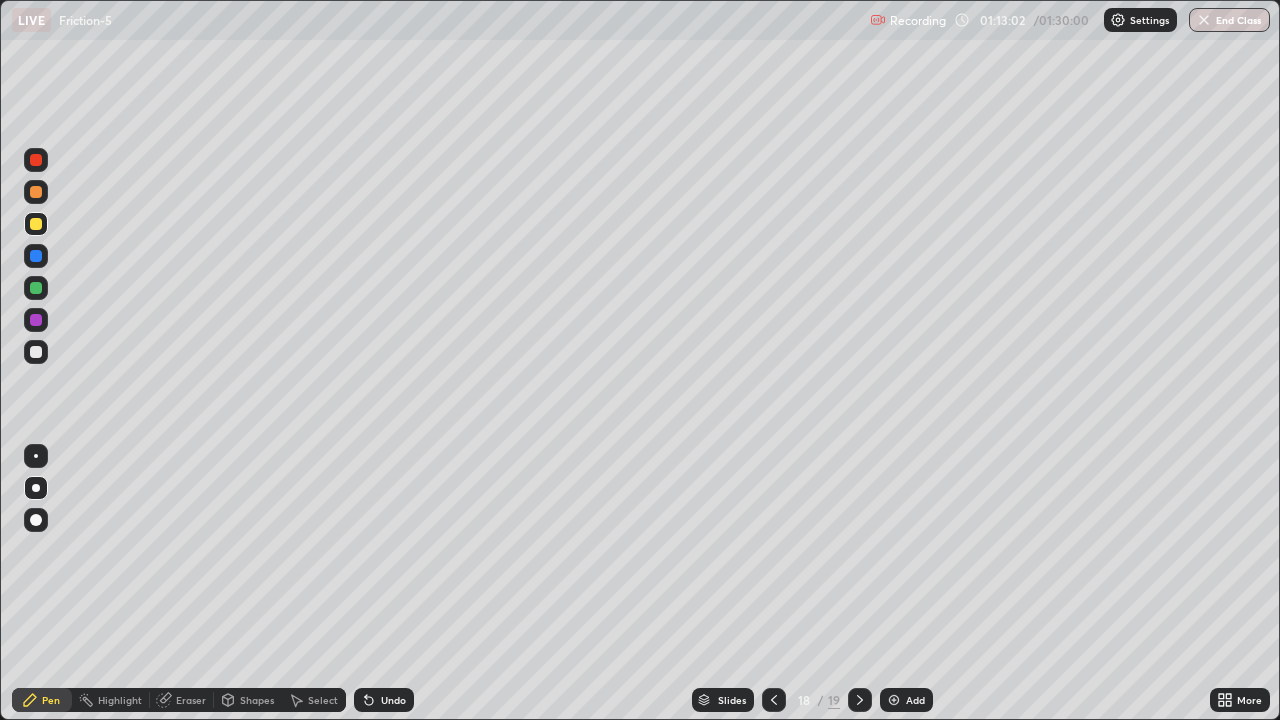 click at bounding box center (36, 288) 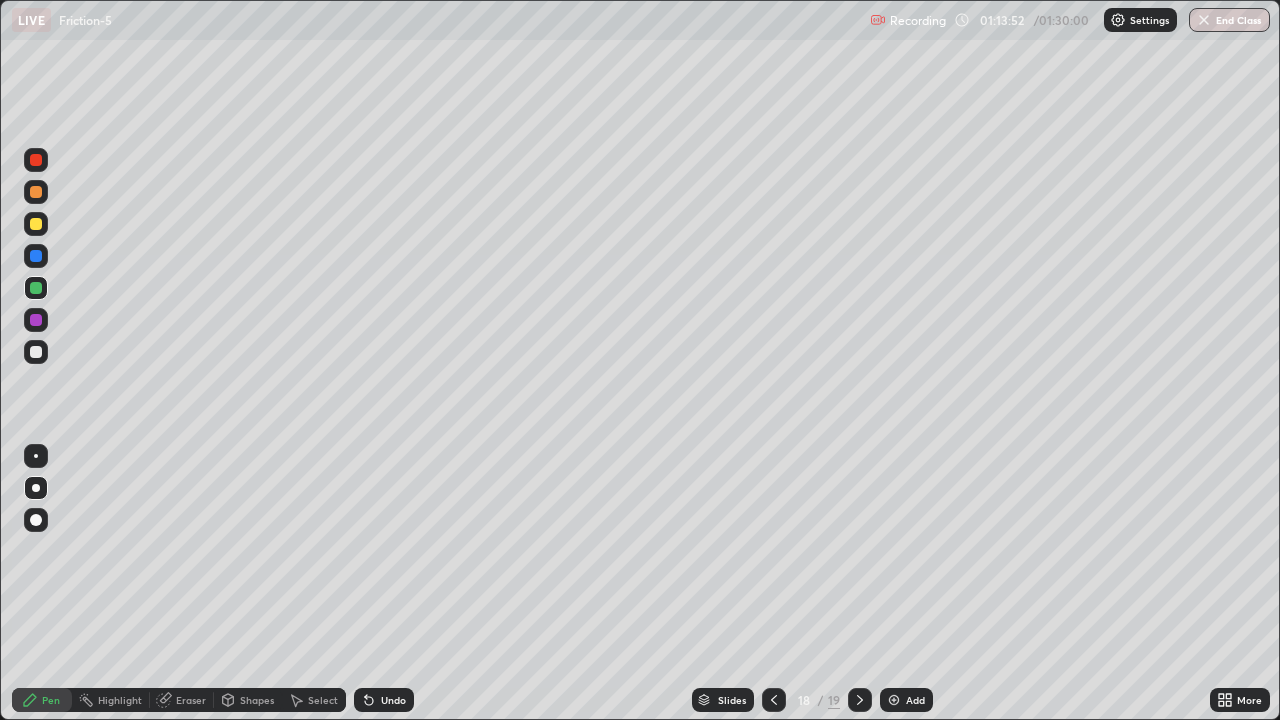 click at bounding box center (36, 256) 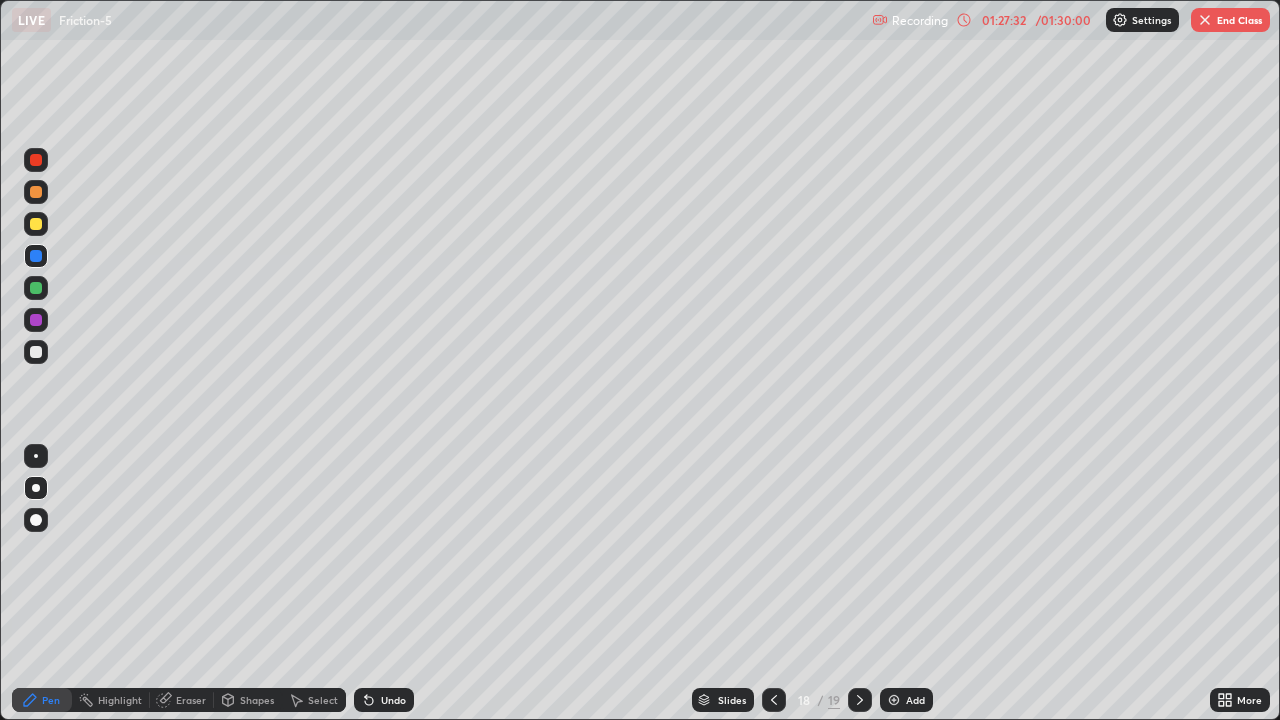 click on "End Class" at bounding box center [1230, 20] 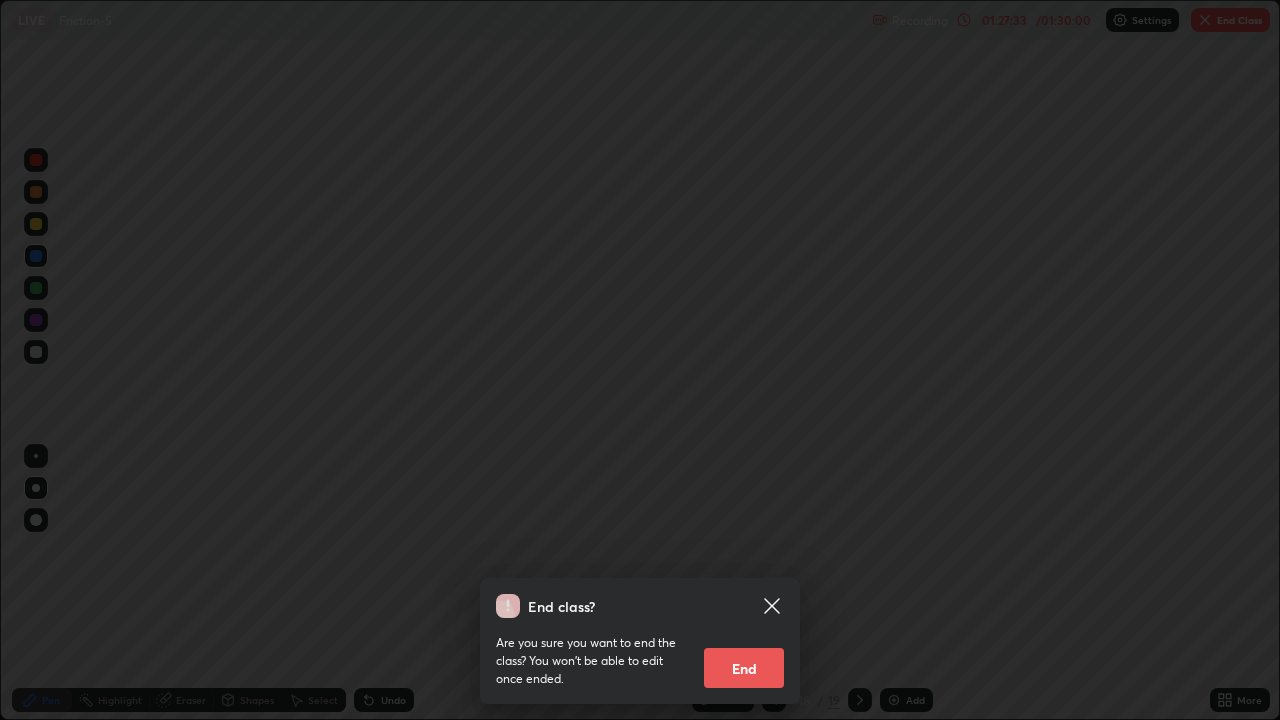 click on "End" at bounding box center (744, 668) 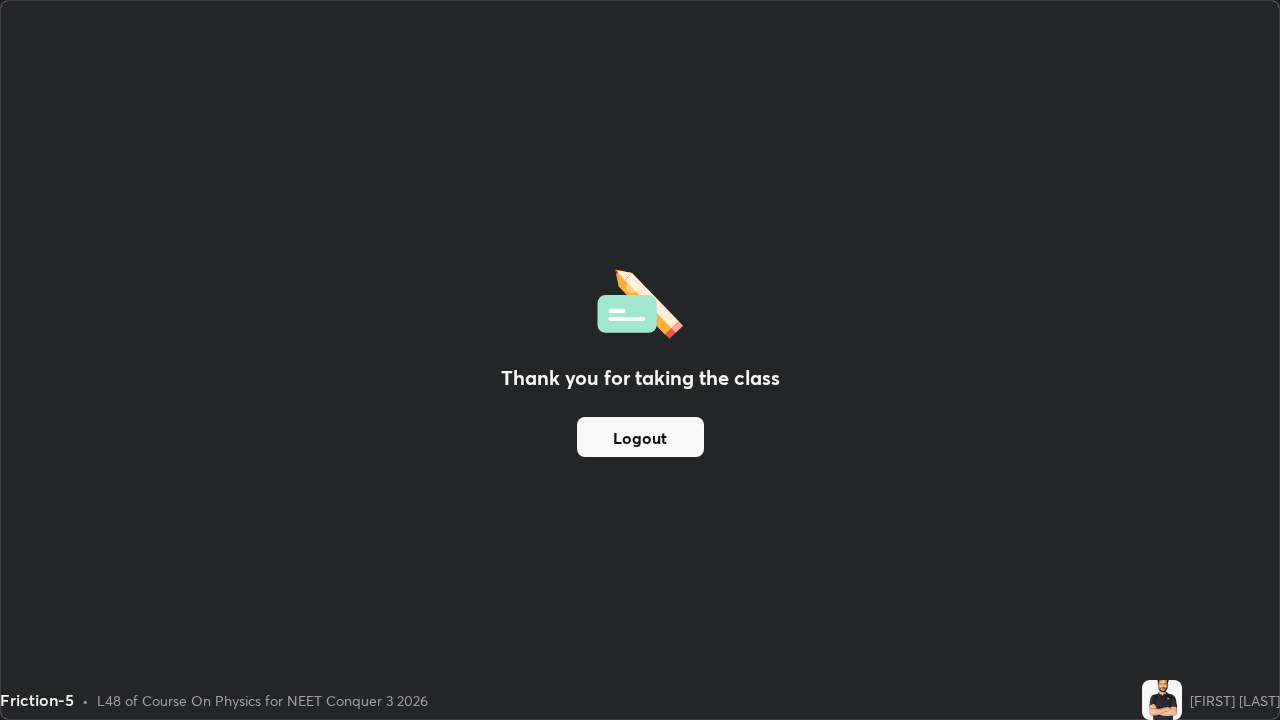 click on "Thank you for taking the class Logout" at bounding box center (640, 360) 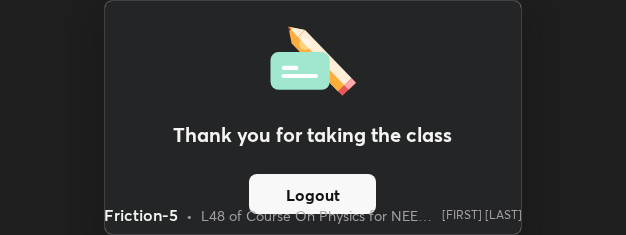 scroll, scrollTop: 235, scrollLeft: 626, axis: both 